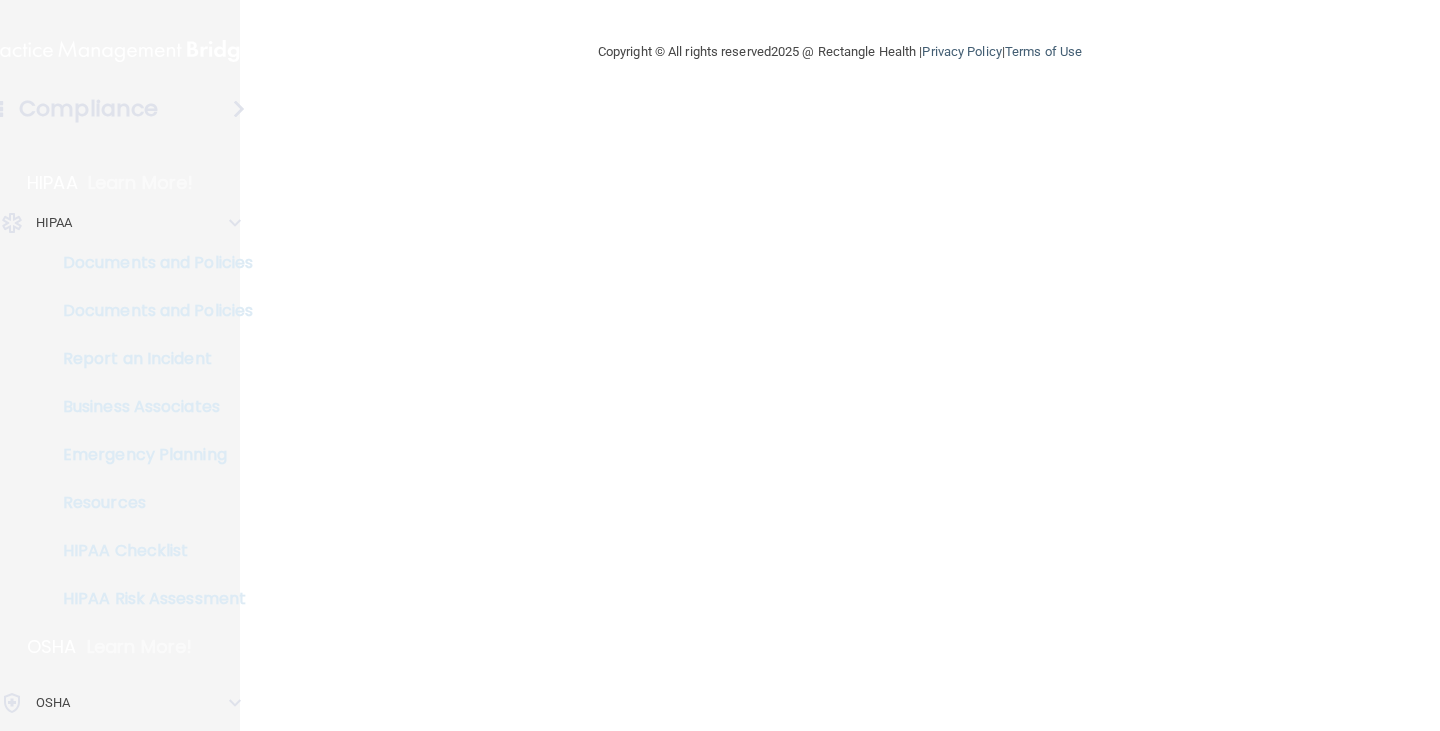 scroll, scrollTop: 0, scrollLeft: 0, axis: both 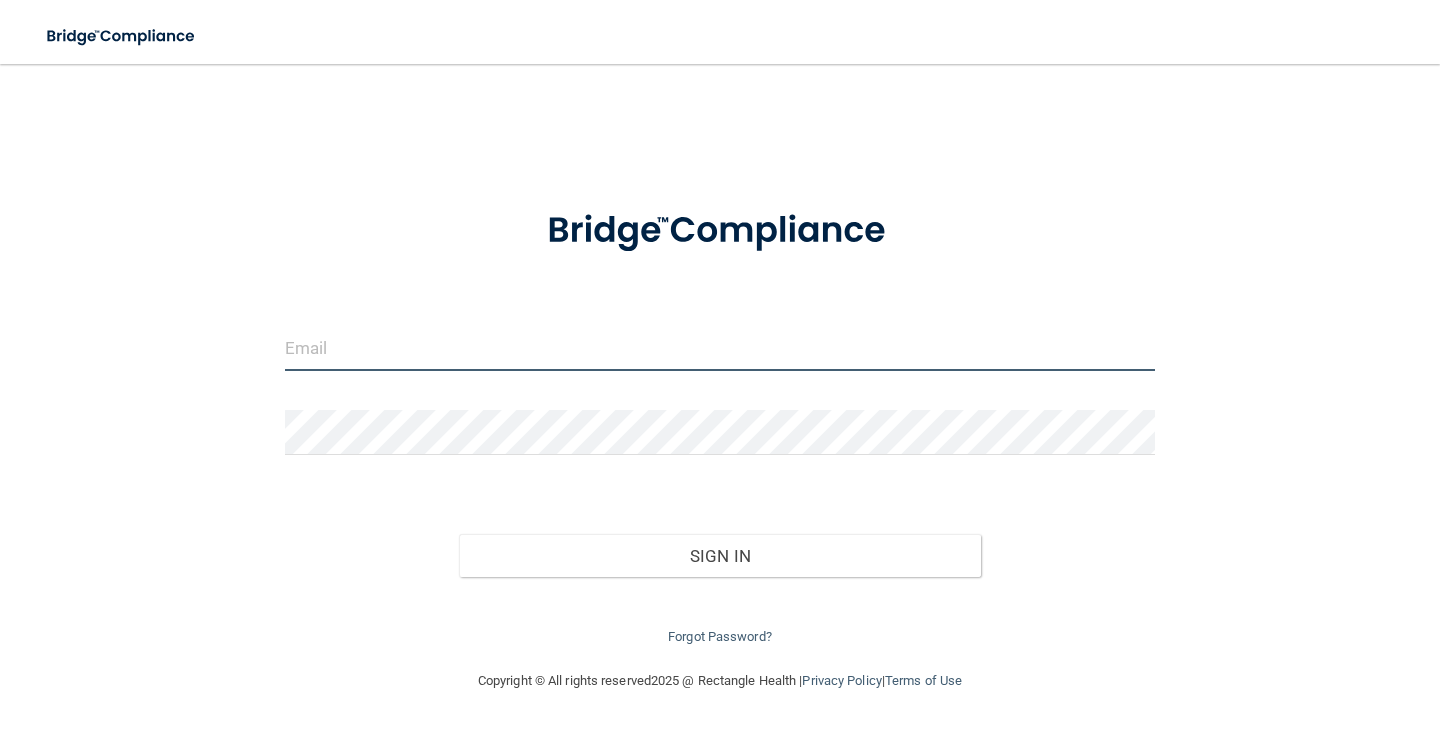 click at bounding box center (720, 348) 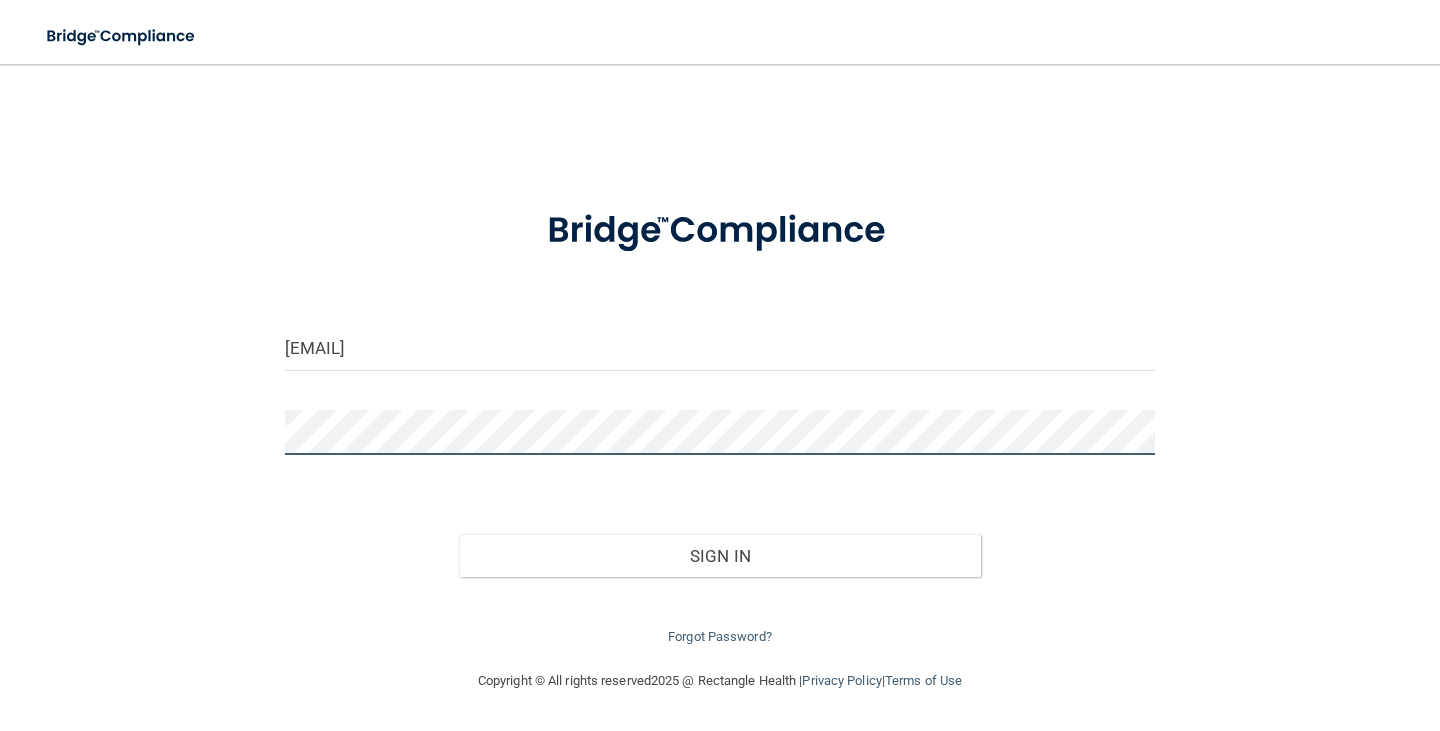 click on "Sign In" at bounding box center (720, 556) 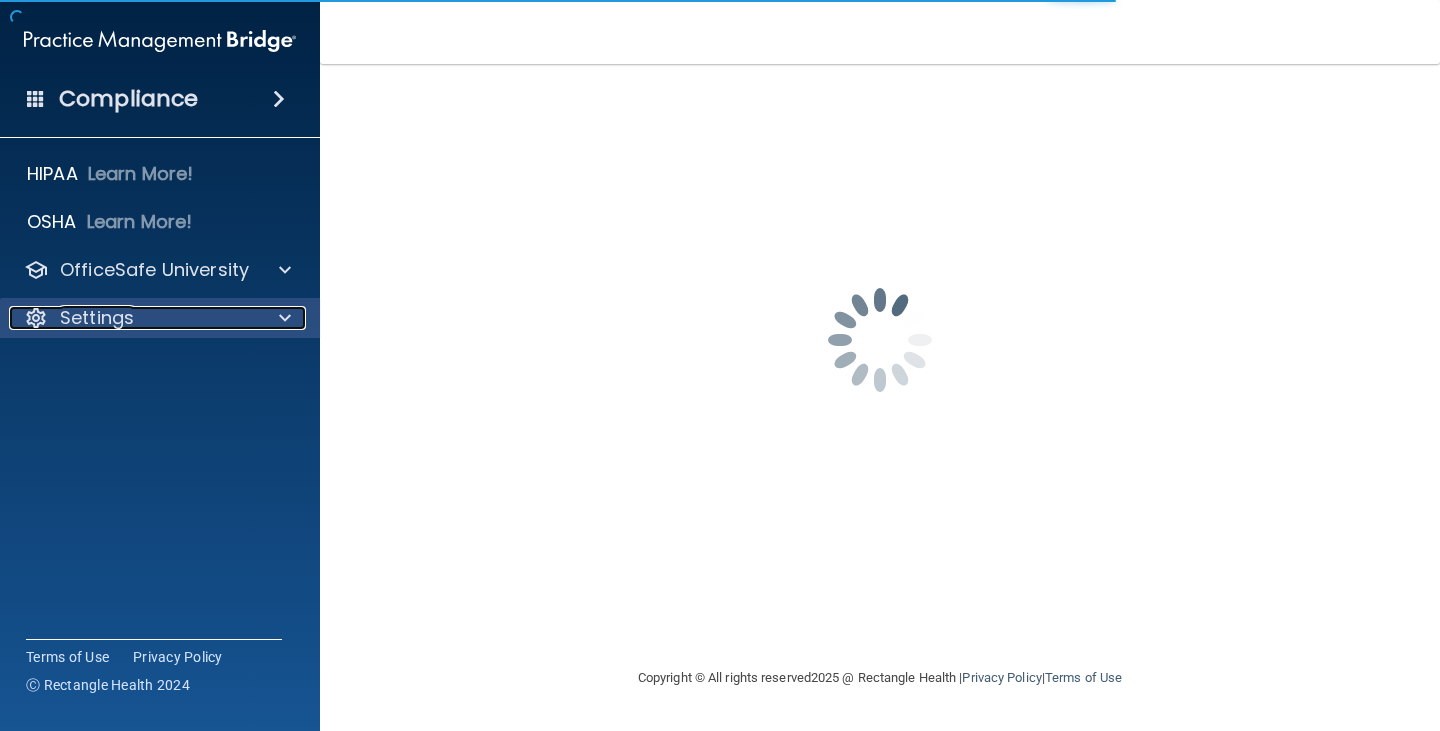 click on "Settings" at bounding box center [133, 318] 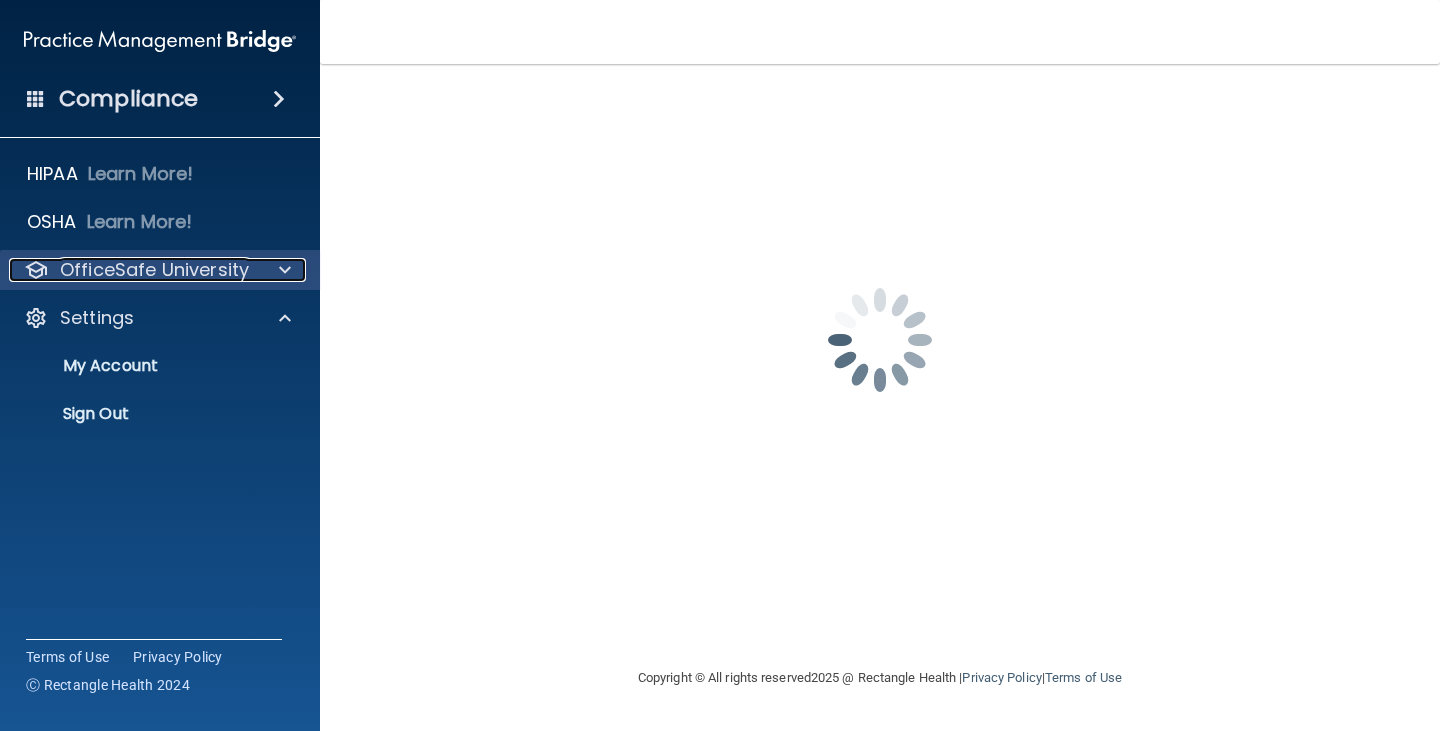 click on "OfficeSafe University" at bounding box center [154, 270] 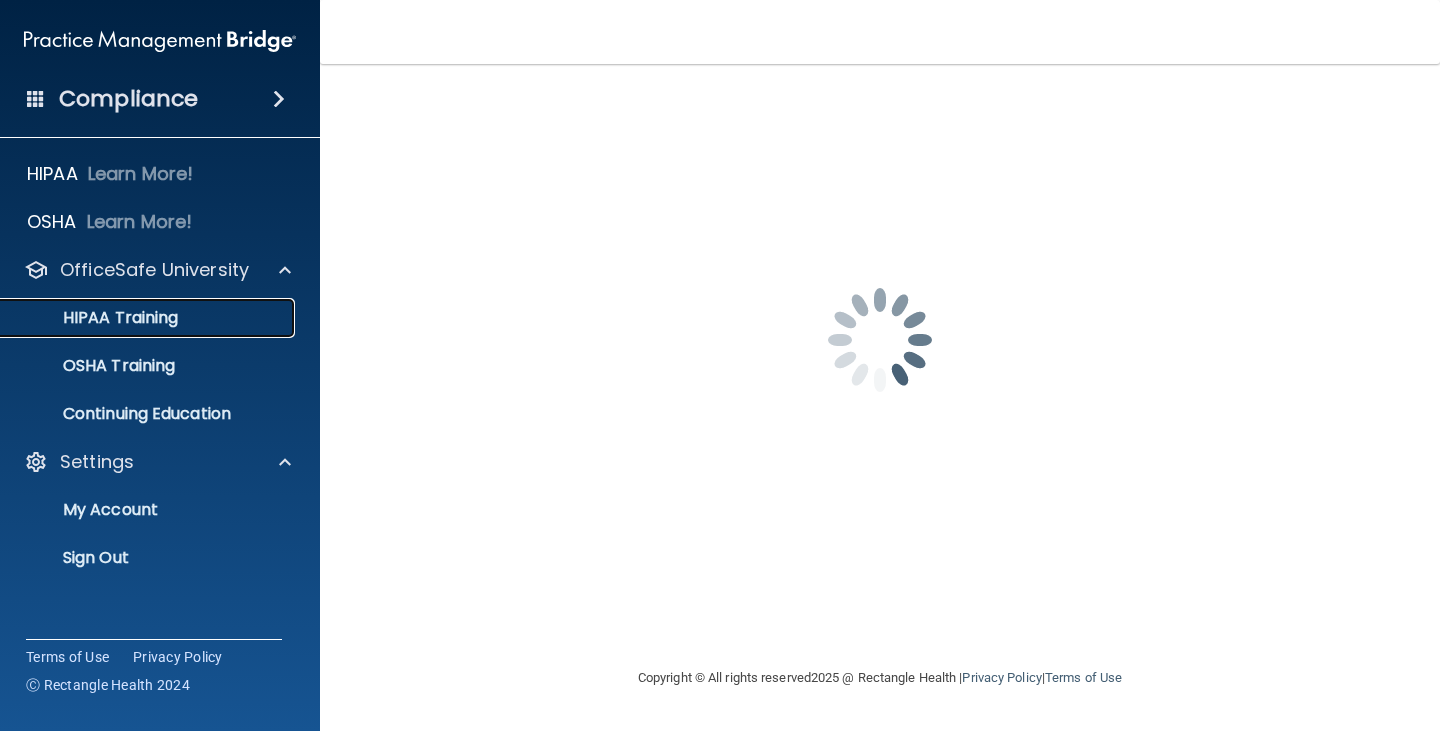 click on "HIPAA Training" at bounding box center (95, 318) 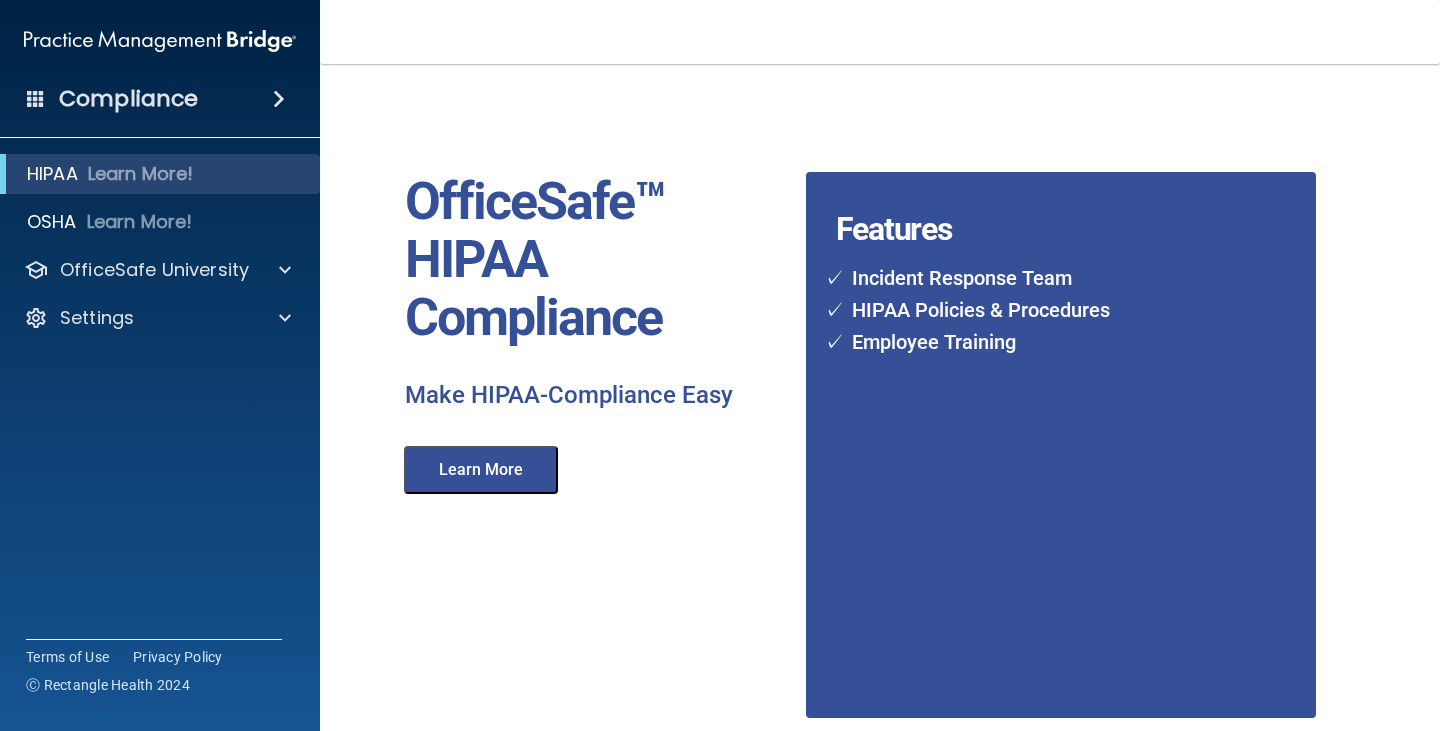 scroll, scrollTop: 0, scrollLeft: 0, axis: both 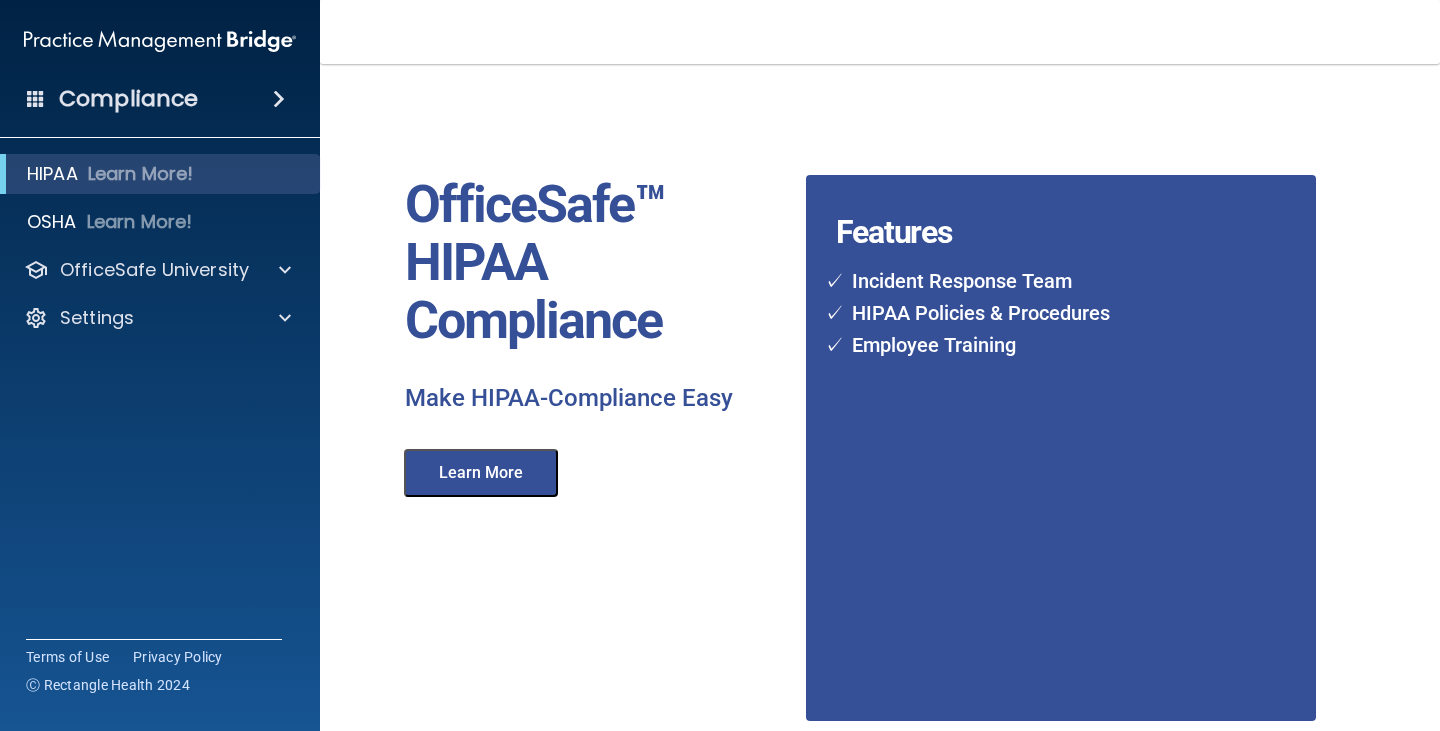 click on "HIPAA   Learn More!                         OSHA   Learn More!
PCI
PCI Compliance                Merchant Savings Calculator
OfficeSafe University
HIPAA Training                   OSHA Training                   Continuing Education
Settings
My Account               My Users               Services                 Sign Out" at bounding box center [160, 250] 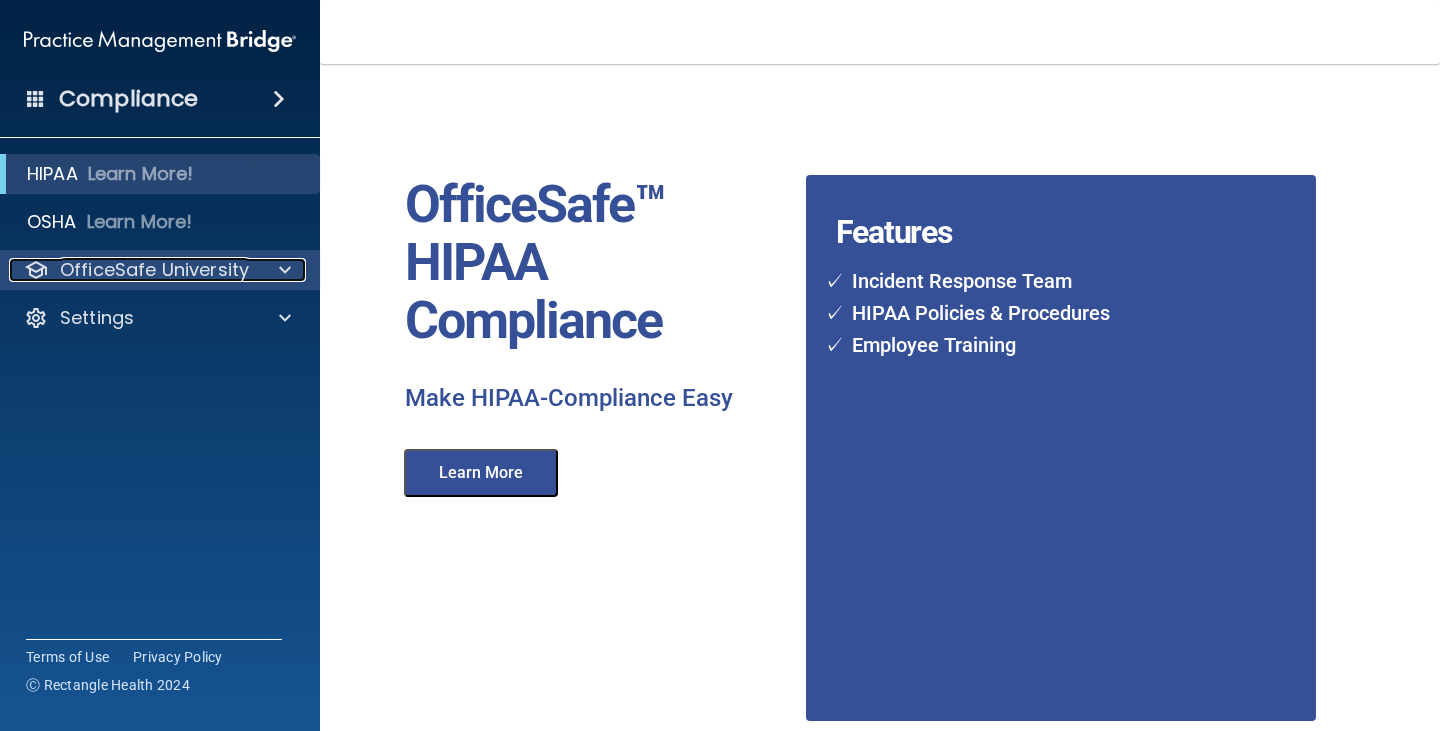 click on "OfficeSafe University" at bounding box center [154, 270] 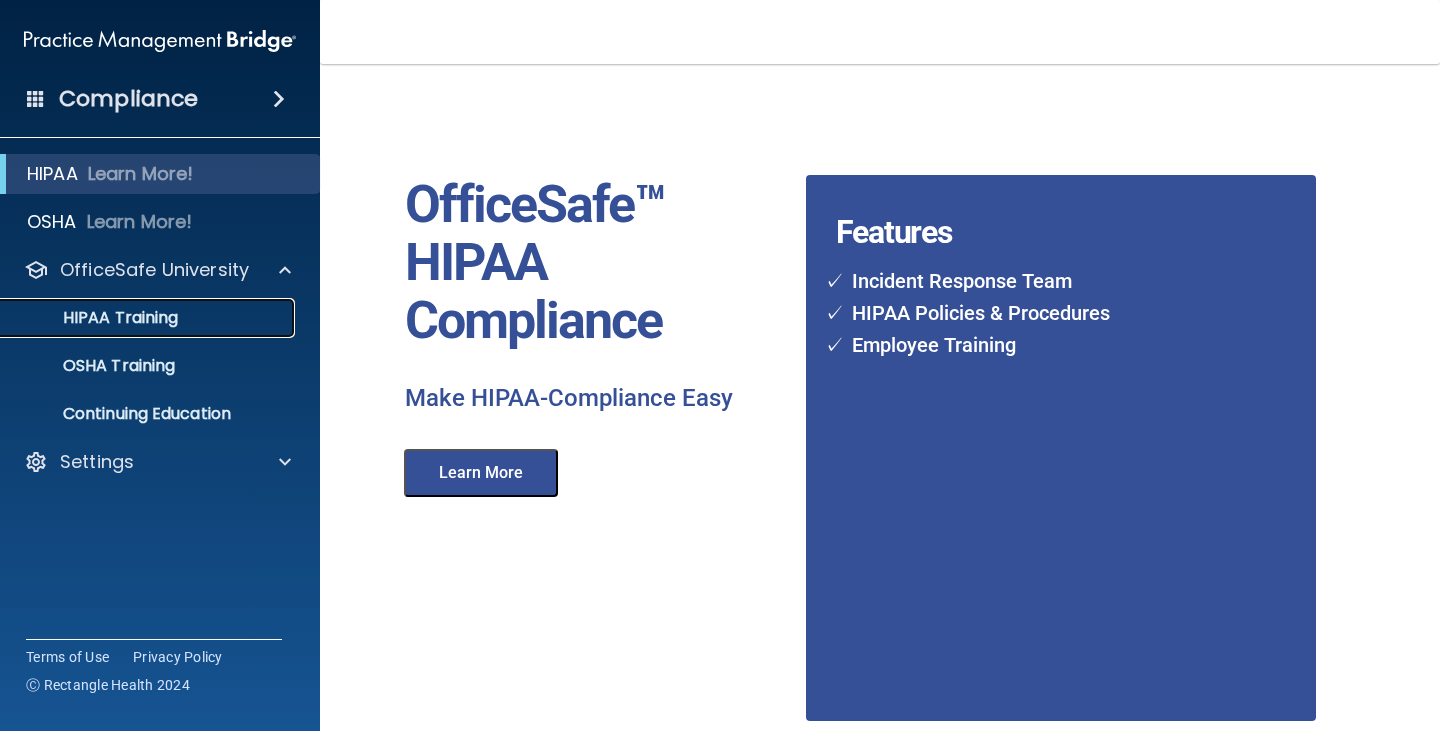 click on "HIPAA Training" at bounding box center [95, 318] 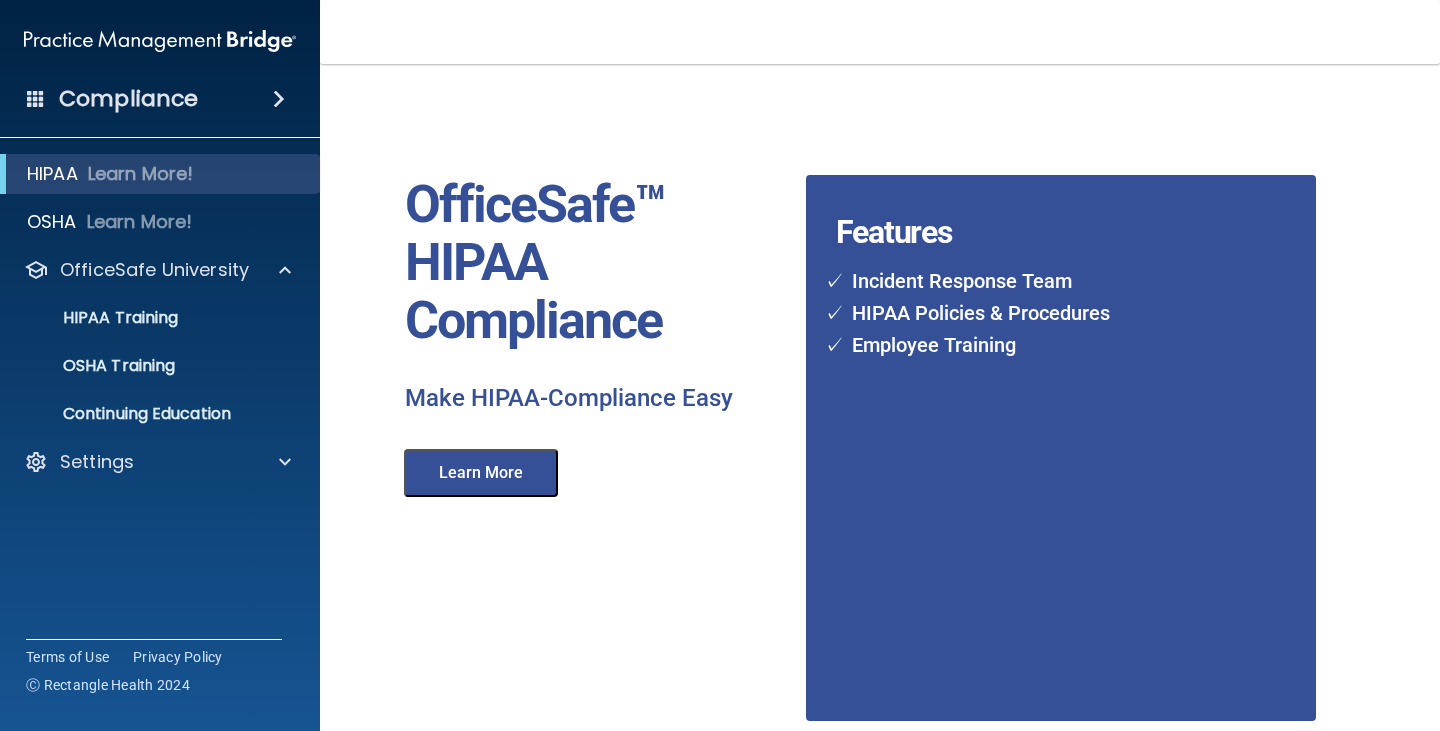 click on "Learn More" at bounding box center (481, 473) 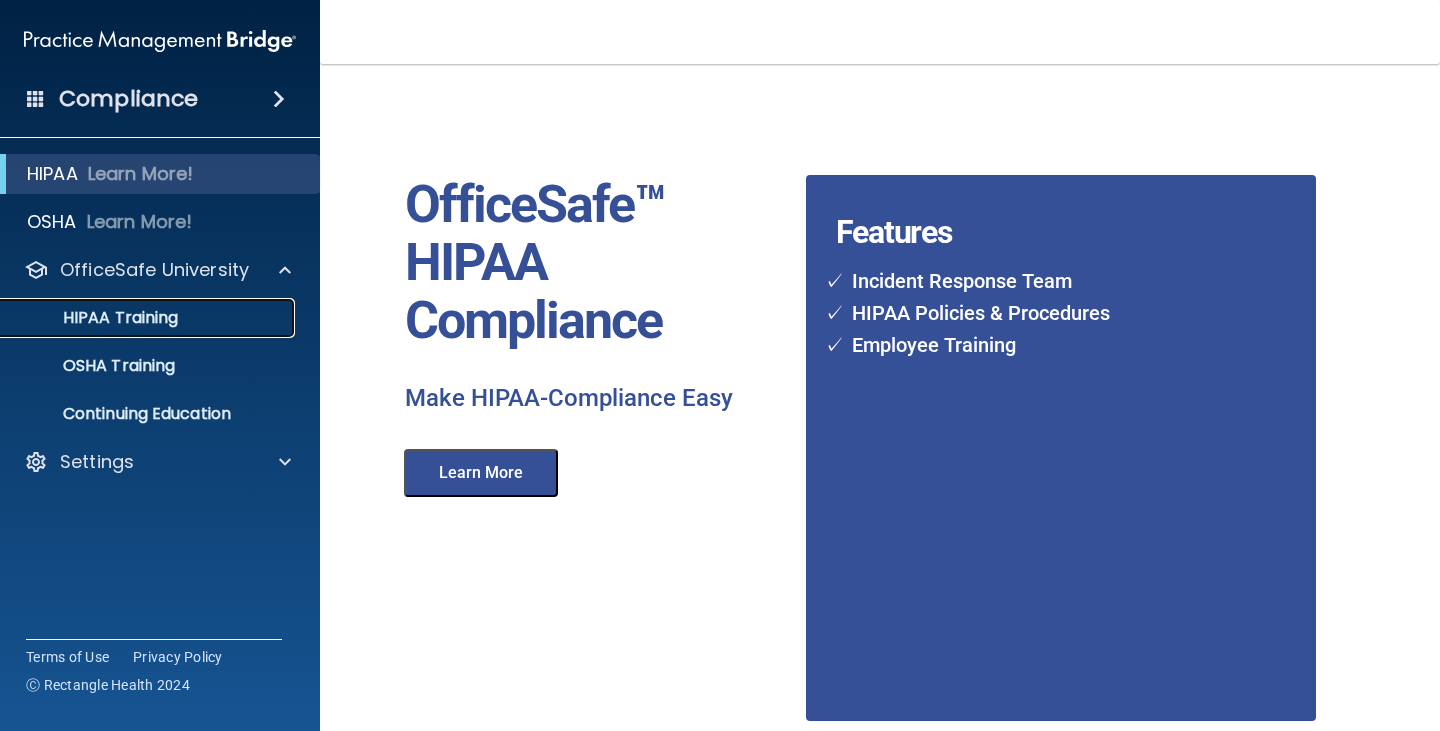 click on "HIPAA Training" at bounding box center [95, 318] 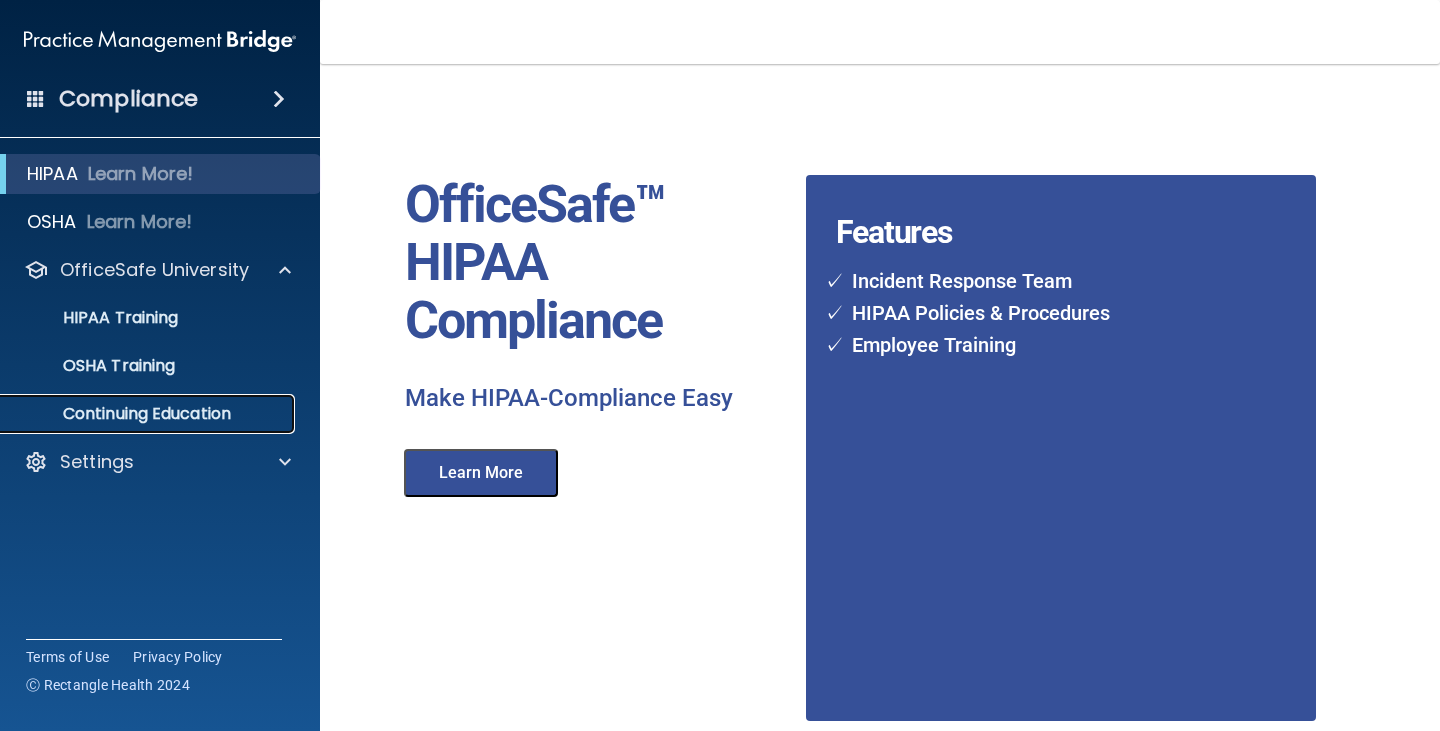 click on "Continuing Education" at bounding box center [149, 414] 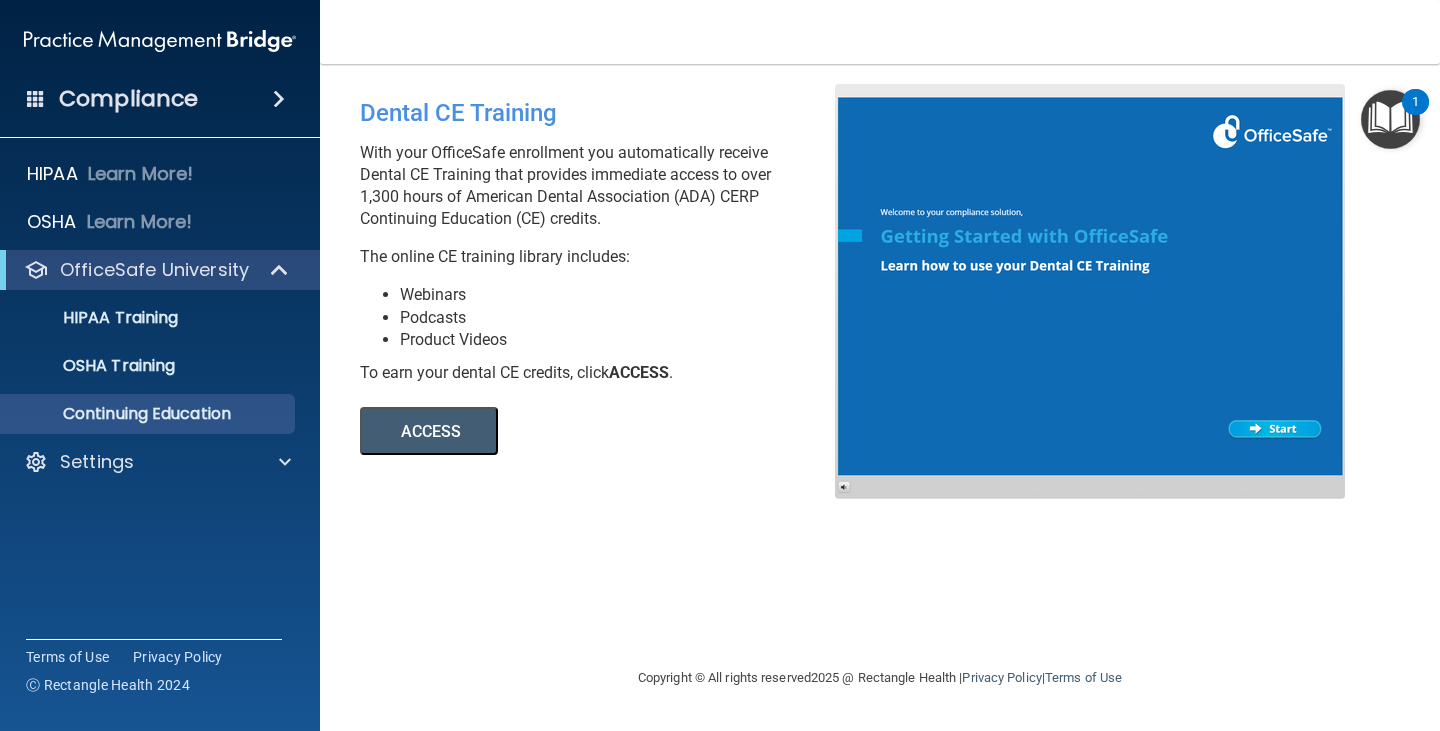 click on "ACCESS" at bounding box center (429, 431) 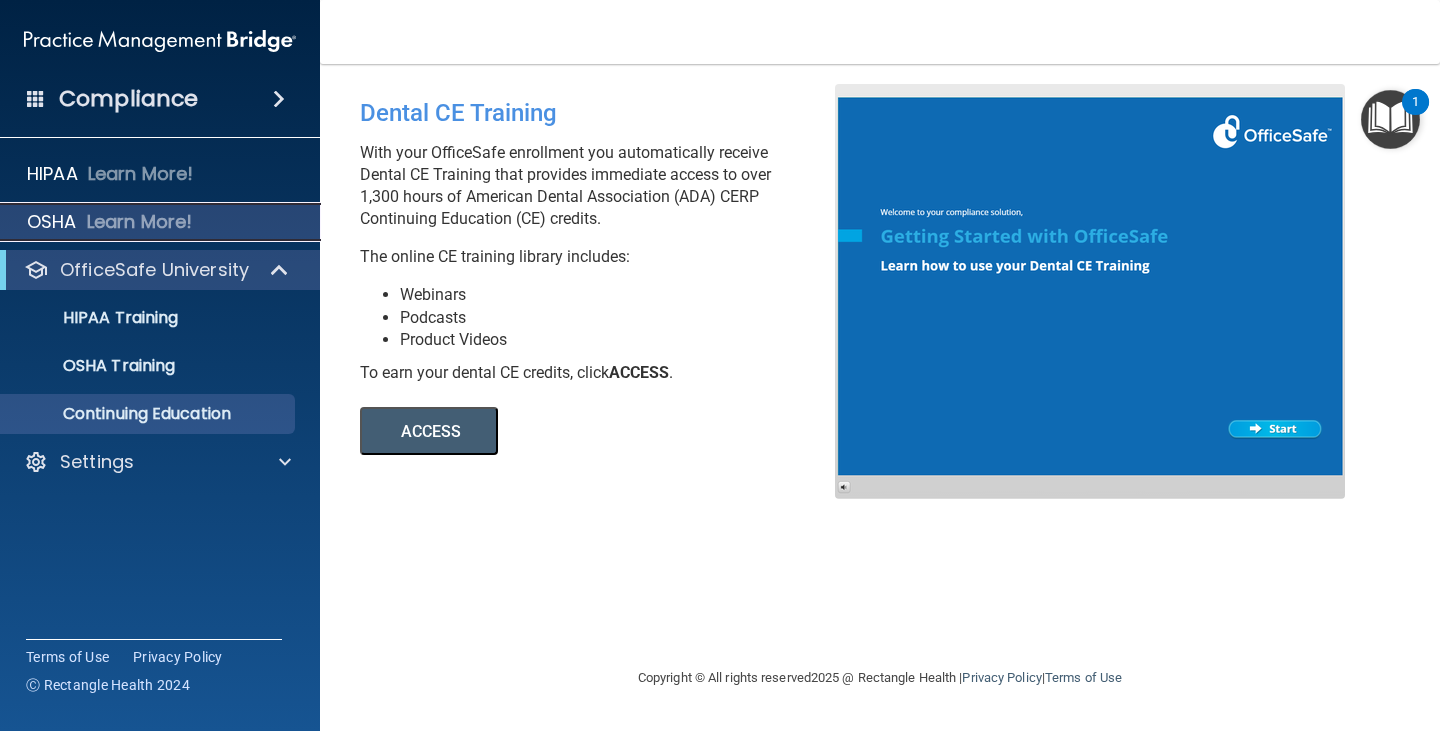 click on "Learn More!" at bounding box center (140, 222) 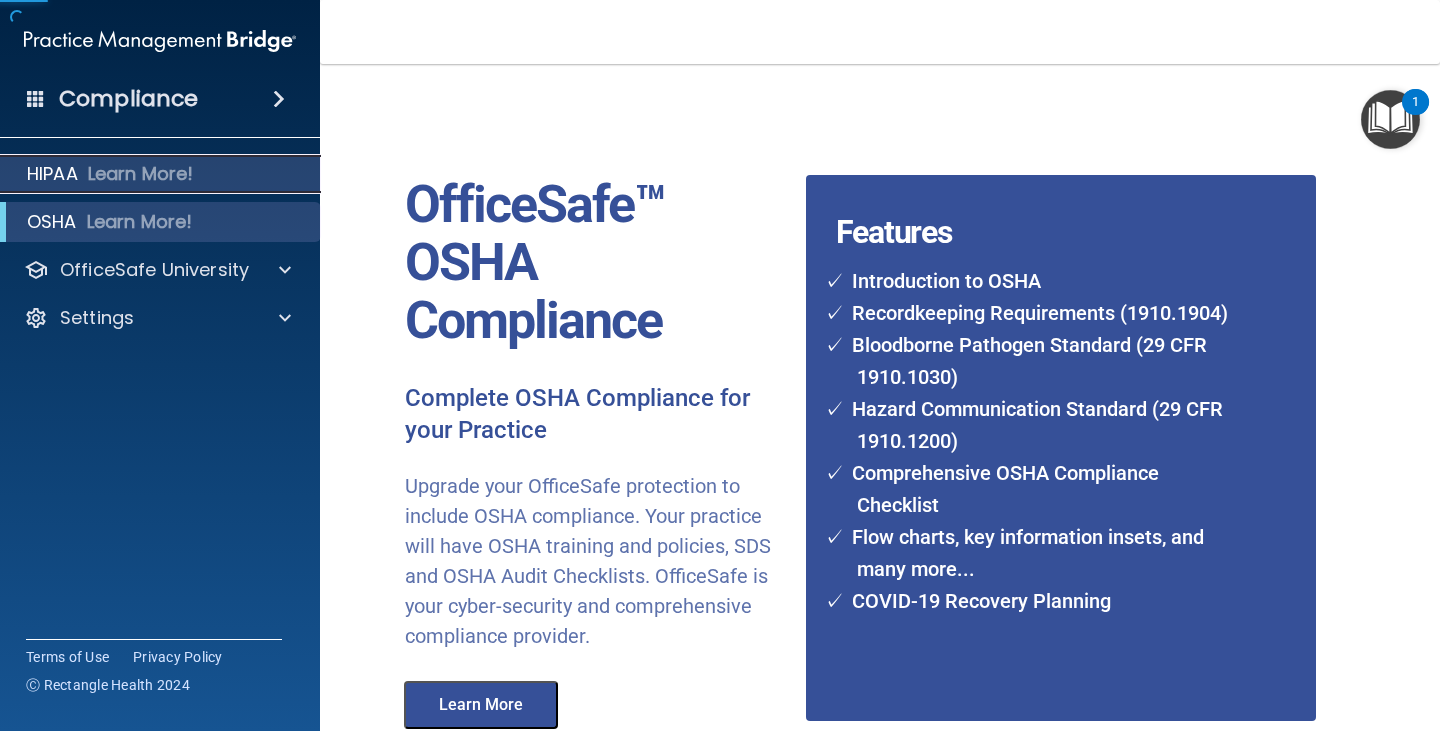 click on "HIPAA   Learn More!" at bounding box center (160, 174) 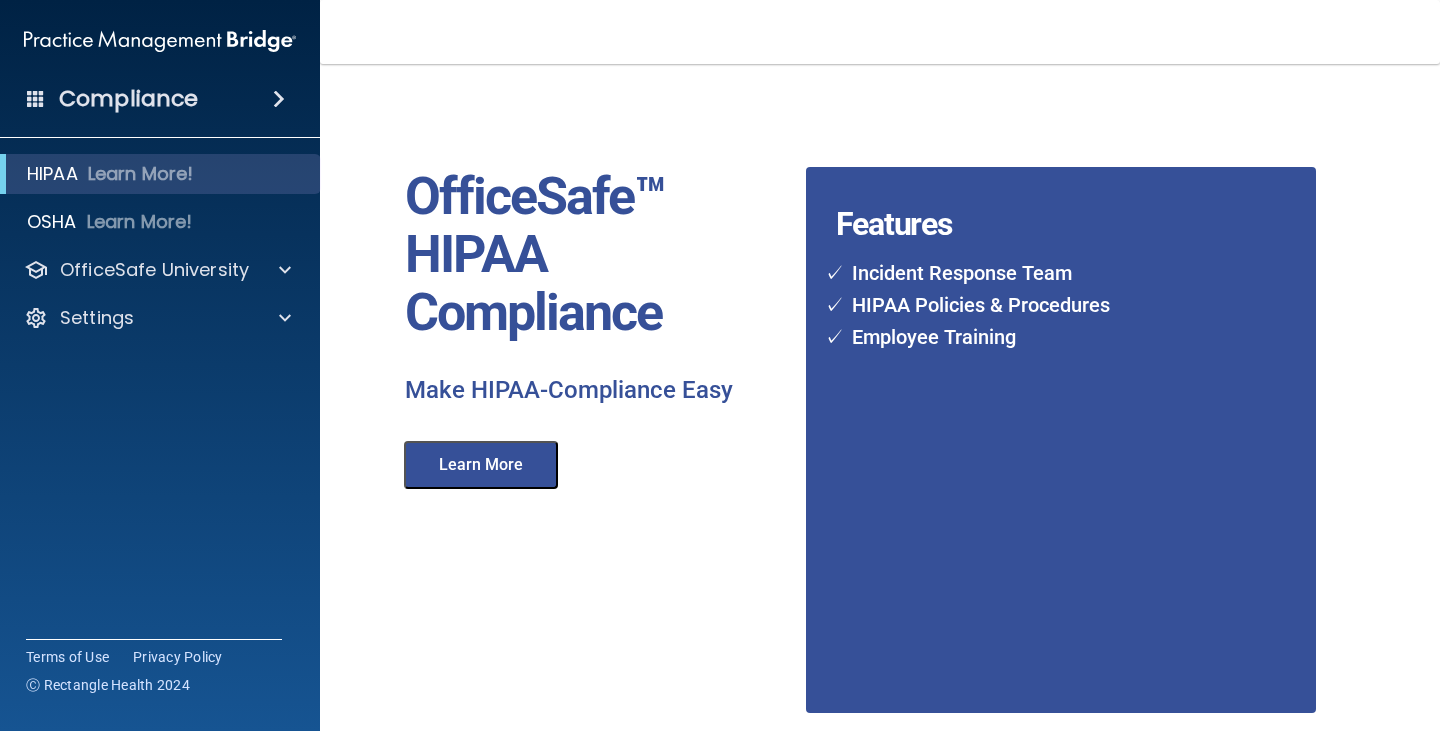scroll, scrollTop: 0, scrollLeft: 0, axis: both 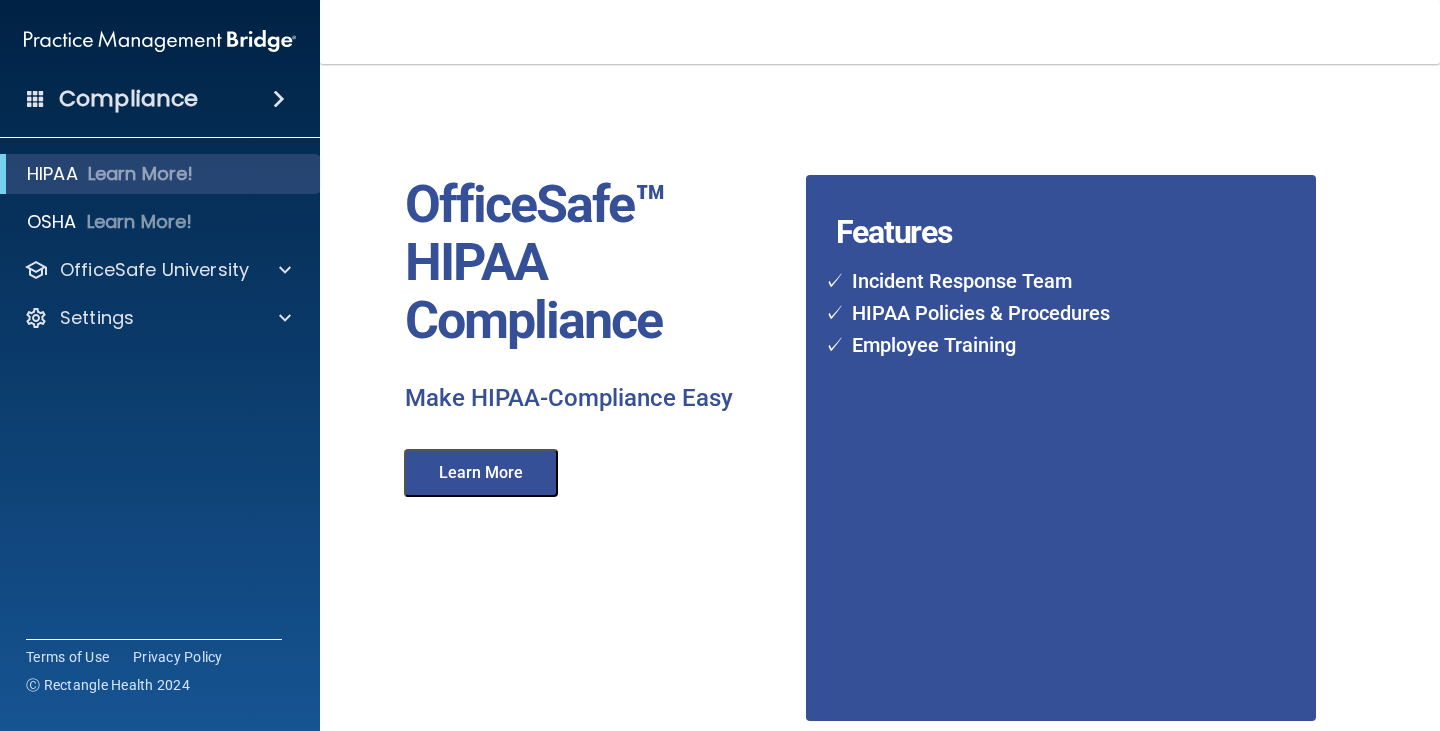 click on "Compliance" at bounding box center [128, 99] 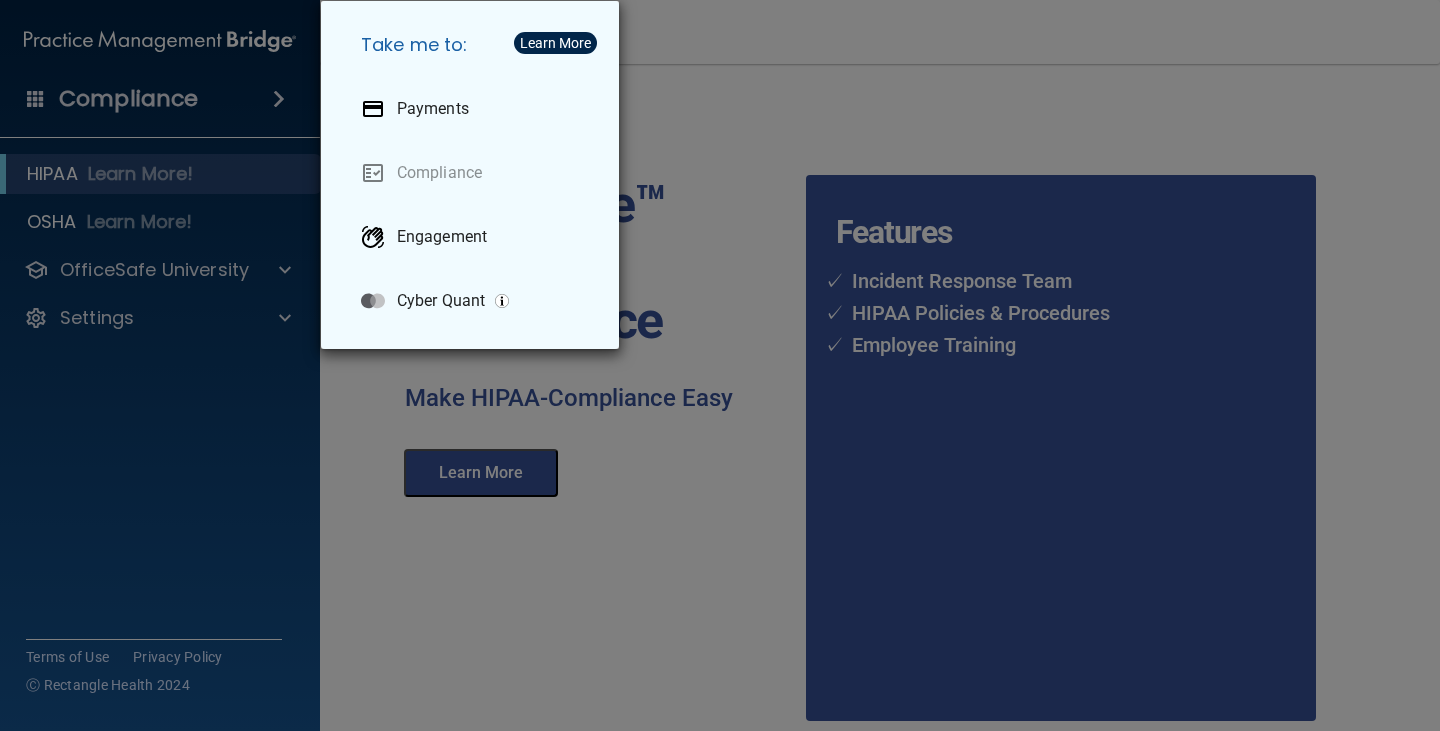 click on "Take me to:             Payments                   Compliance                     Engagement                     Cyber Quant" at bounding box center (720, 365) 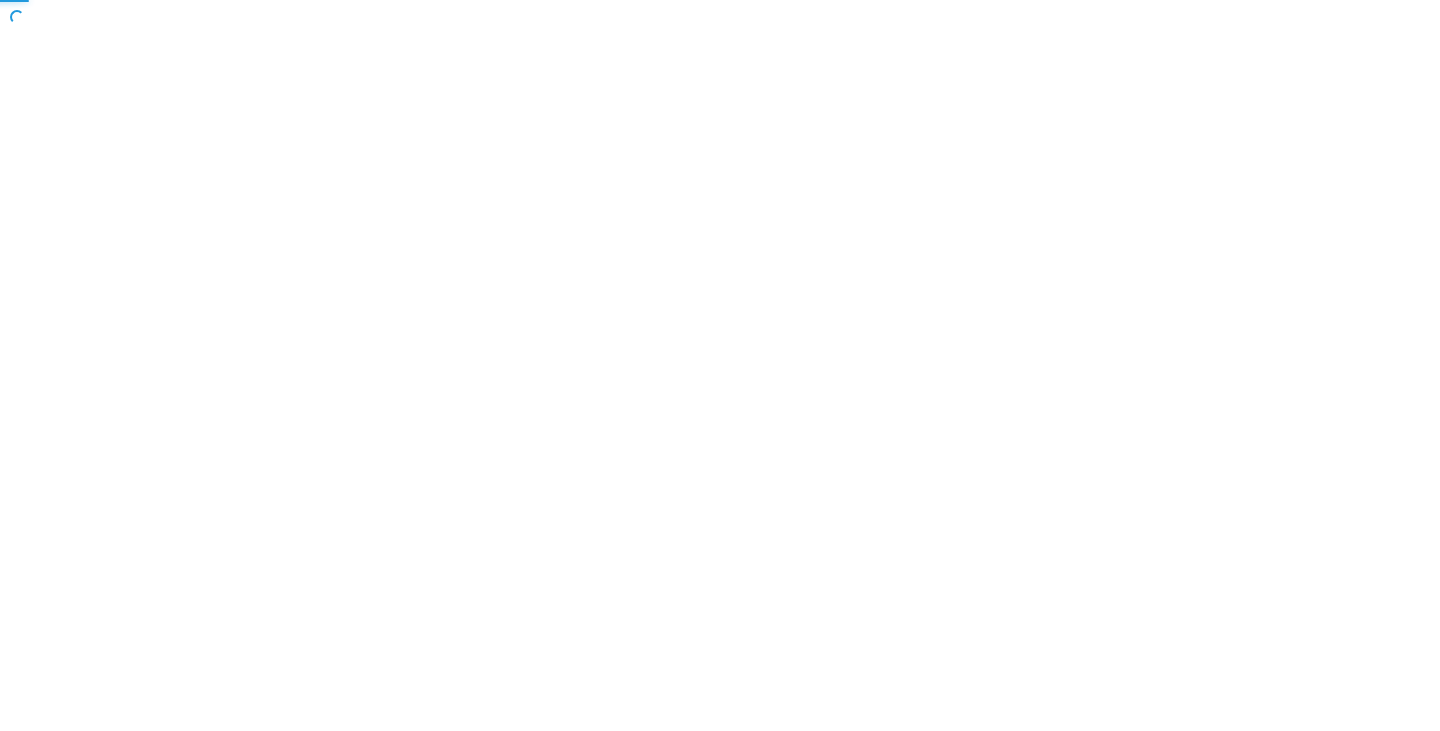 scroll, scrollTop: 0, scrollLeft: 0, axis: both 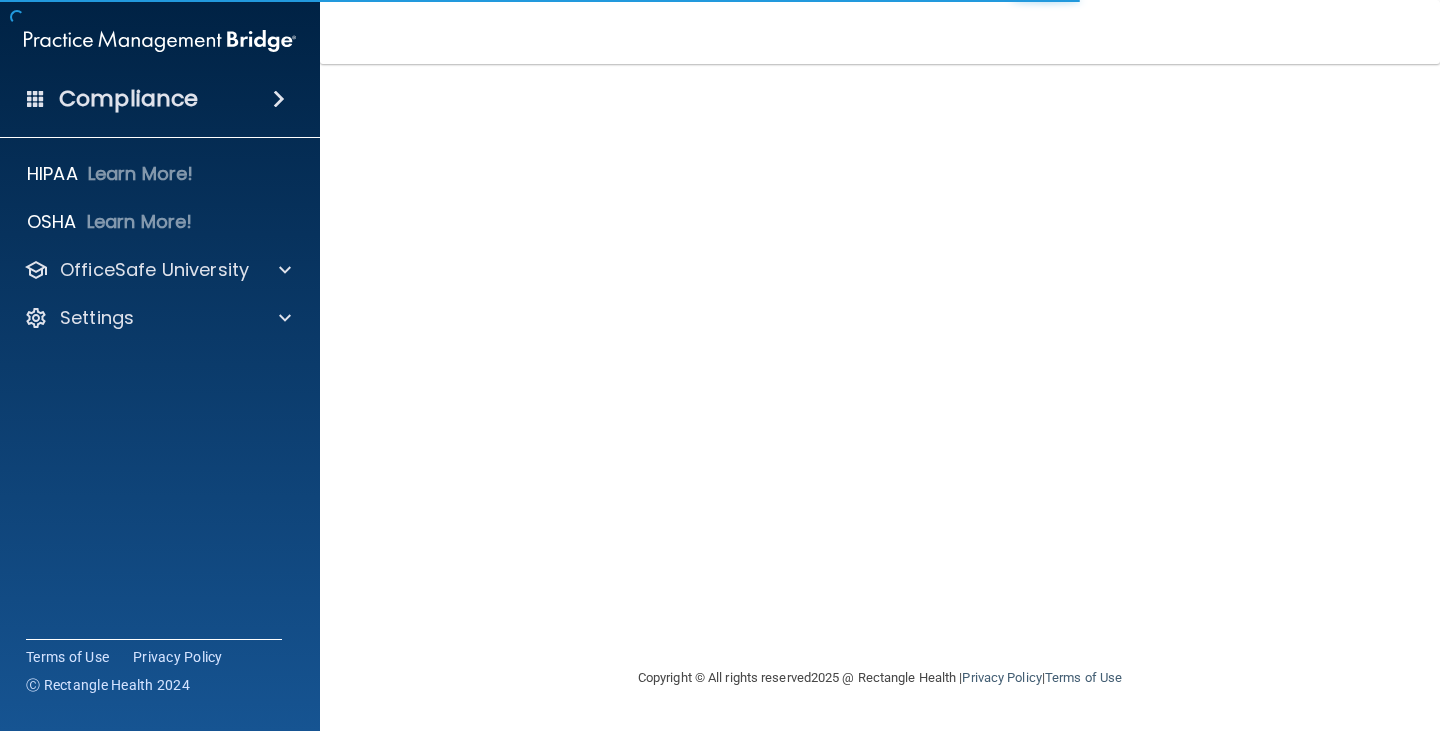 click on "Compliance" at bounding box center [160, 99] 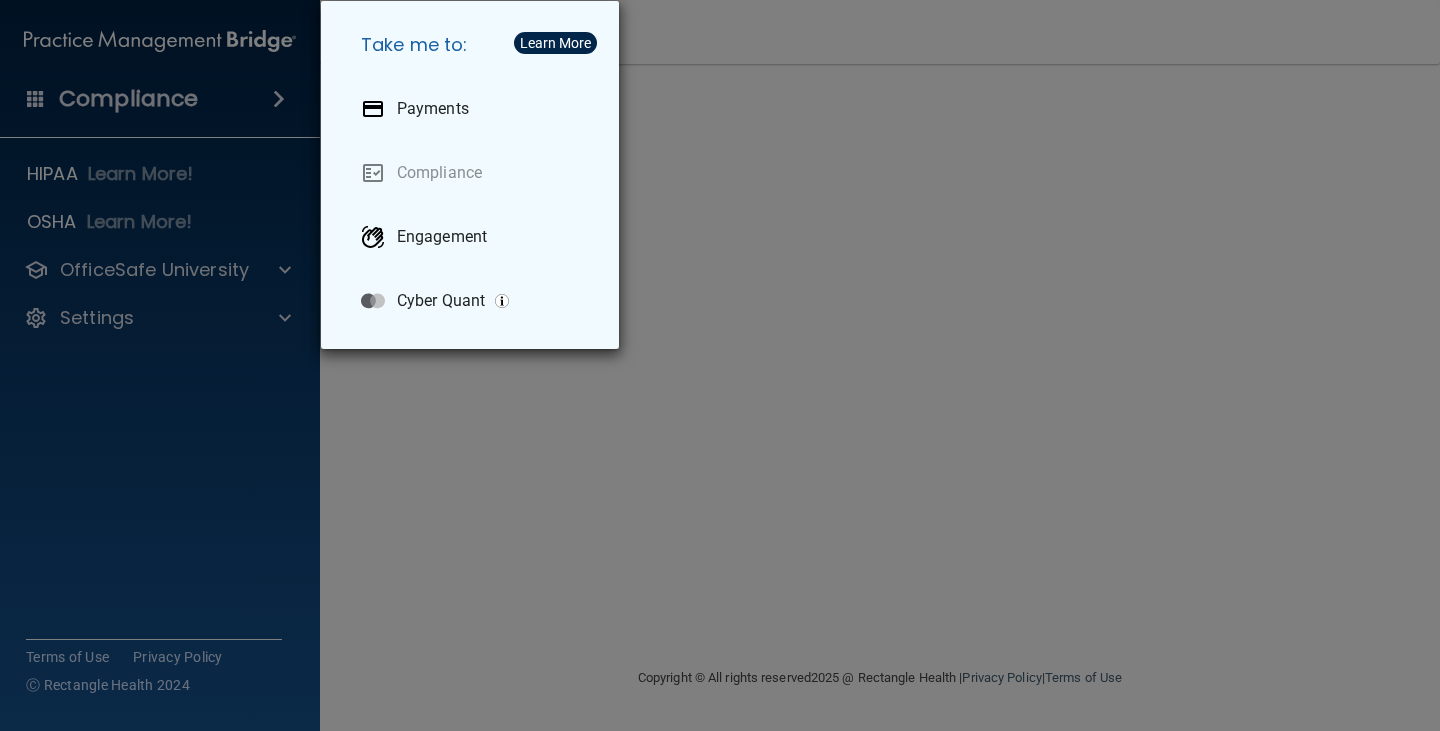 click on "Take me to:             Payments                   Compliance                     Engagement                     Cyber Quant" at bounding box center (720, 365) 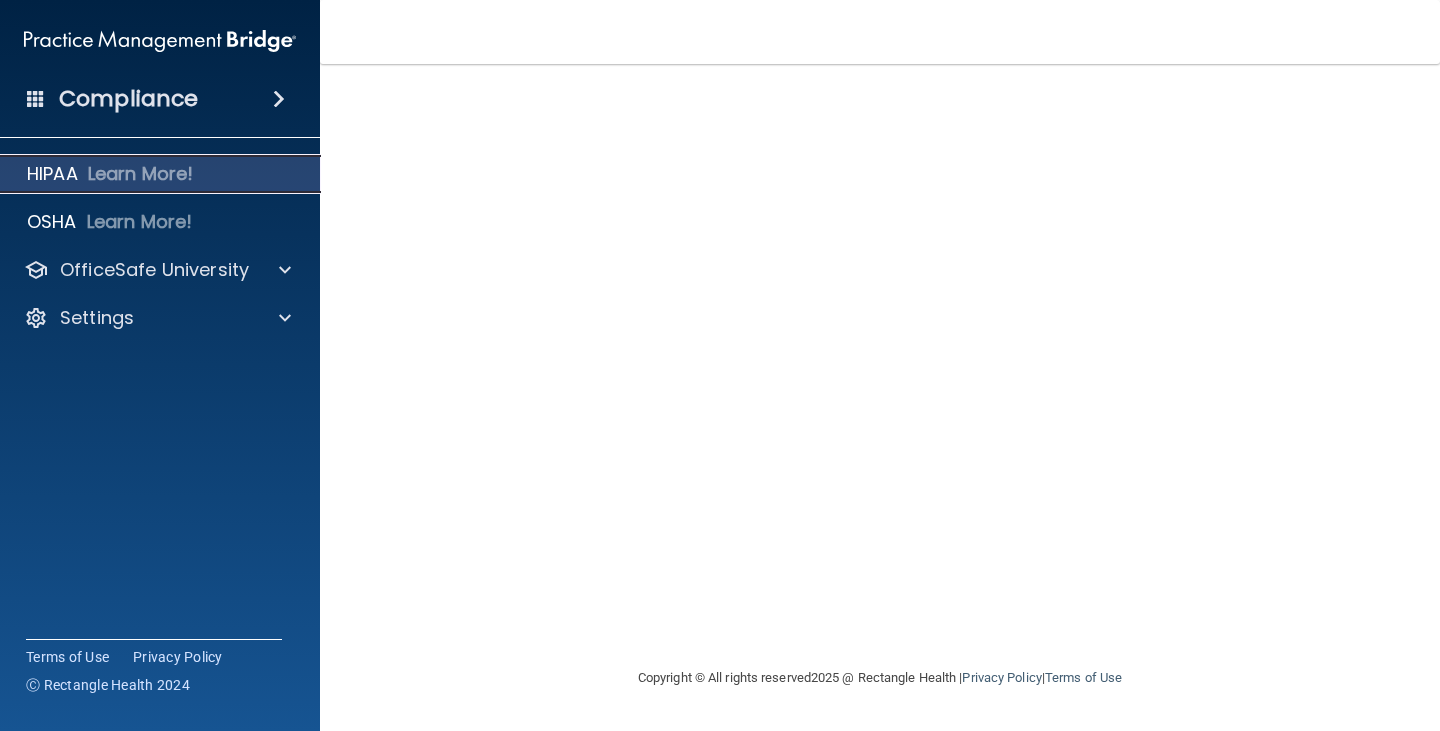 click on "Learn More!" at bounding box center (141, 174) 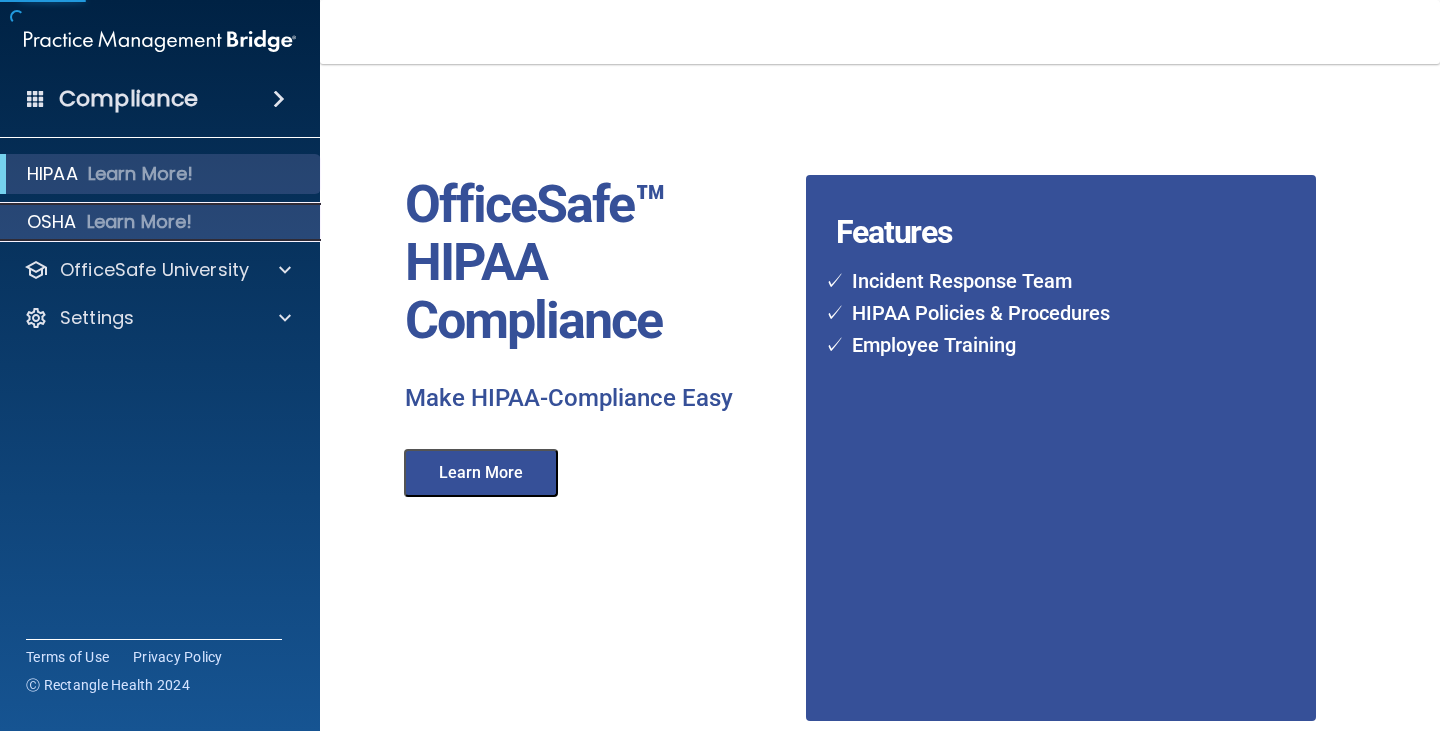 click on "Learn More!" at bounding box center (140, 222) 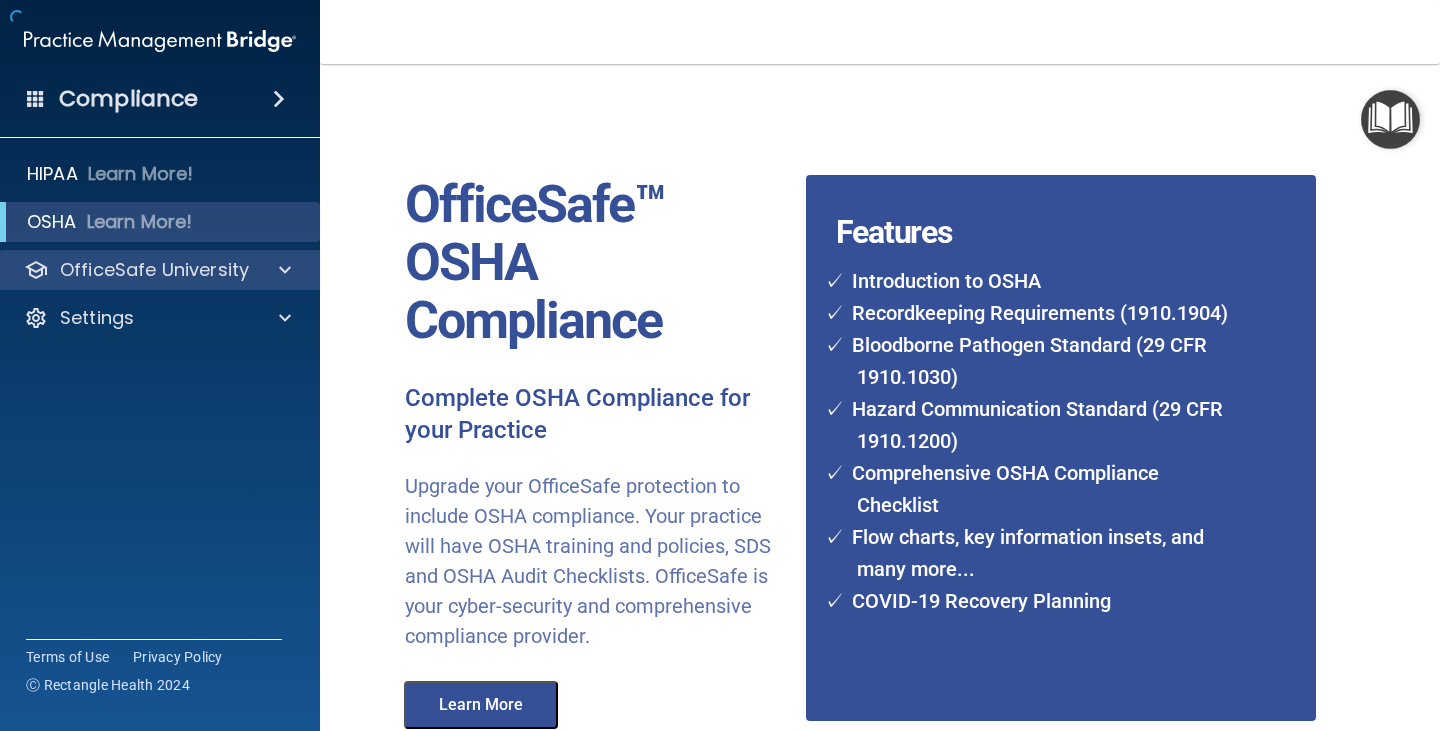 click on "OfficeSafe University" at bounding box center [160, 270] 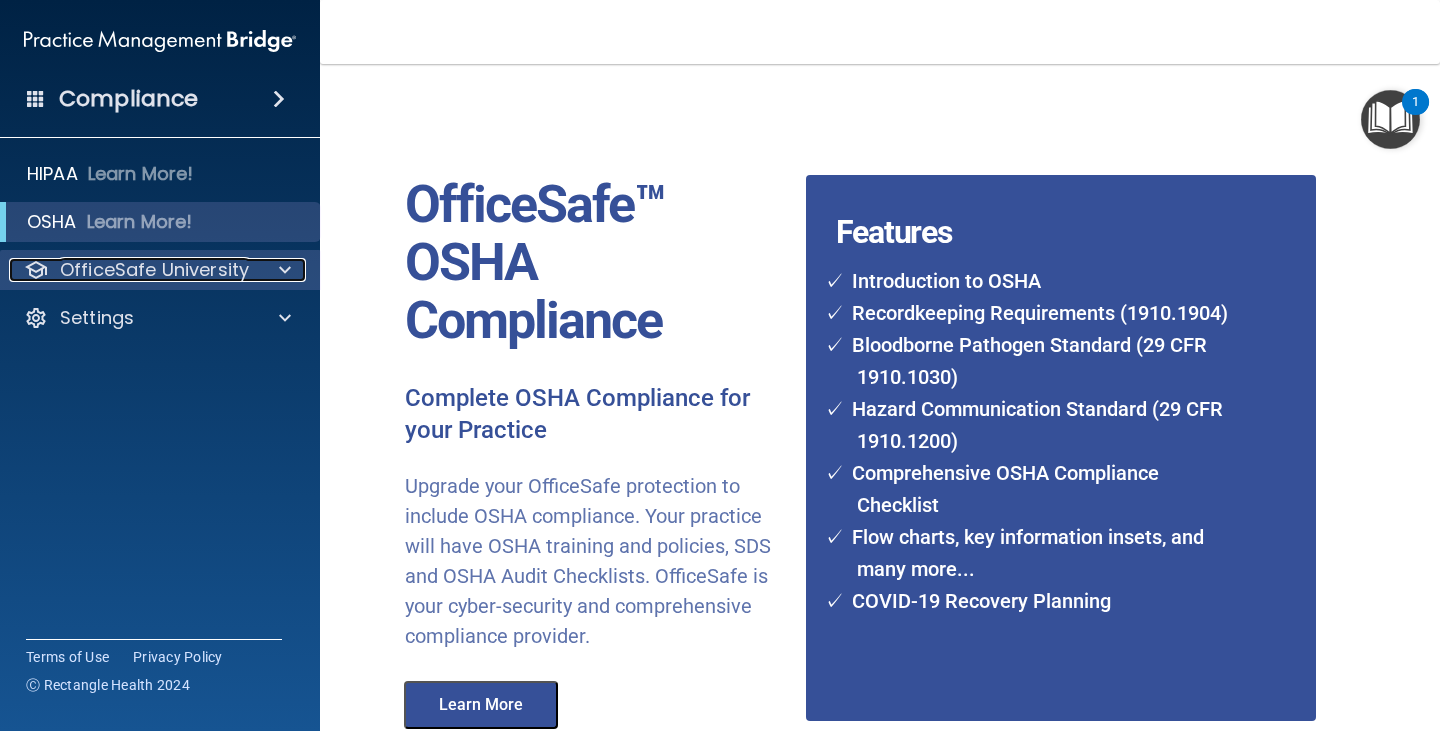 click at bounding box center (285, 270) 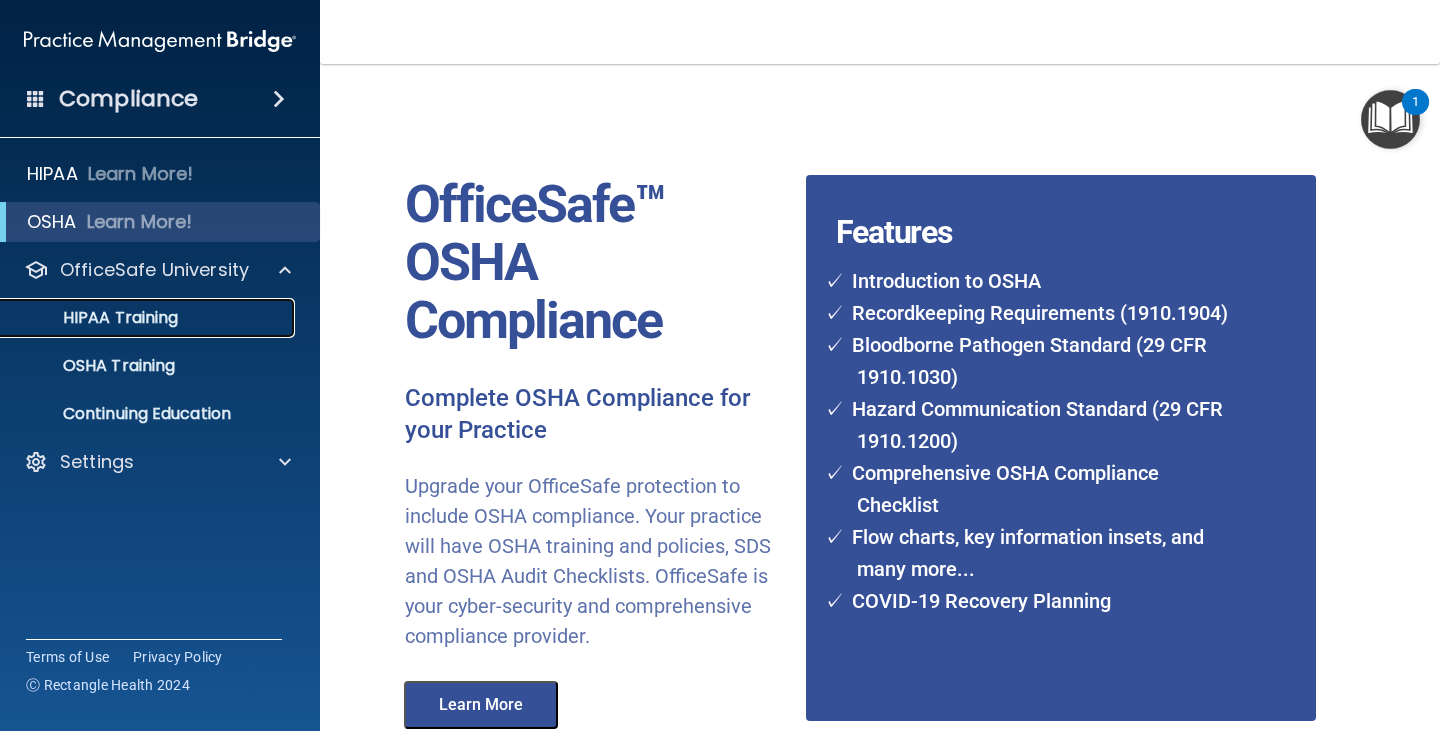 click on "HIPAA Training" at bounding box center (149, 318) 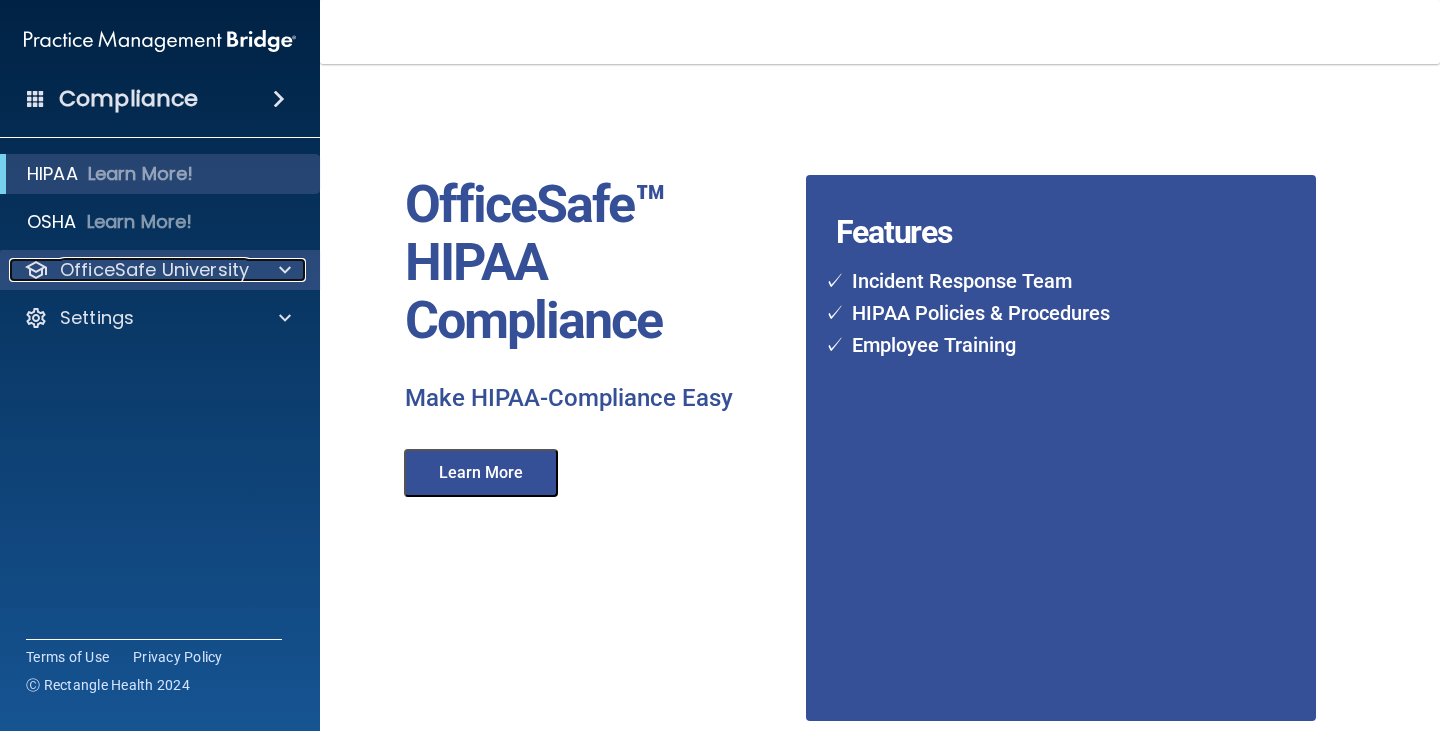 click at bounding box center (285, 270) 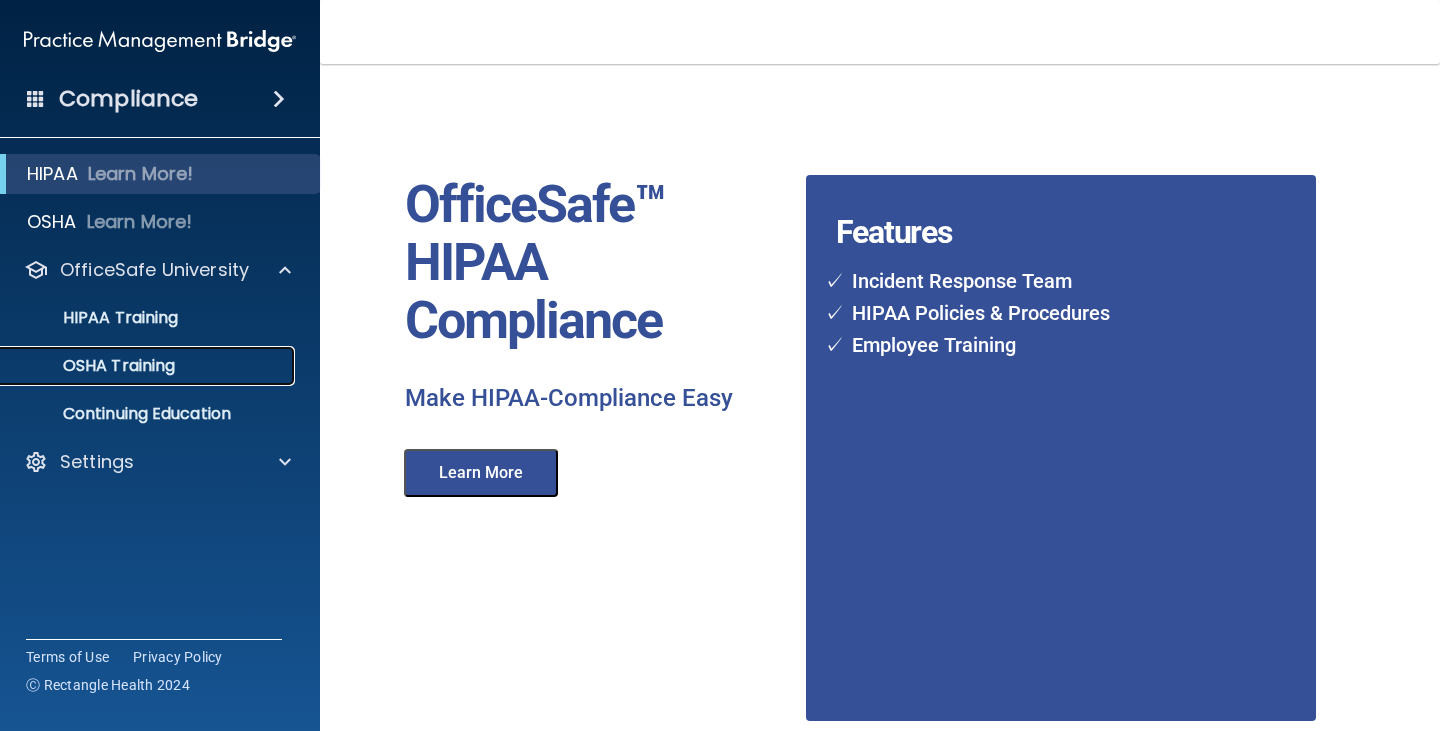 click on "OSHA Training" at bounding box center (149, 366) 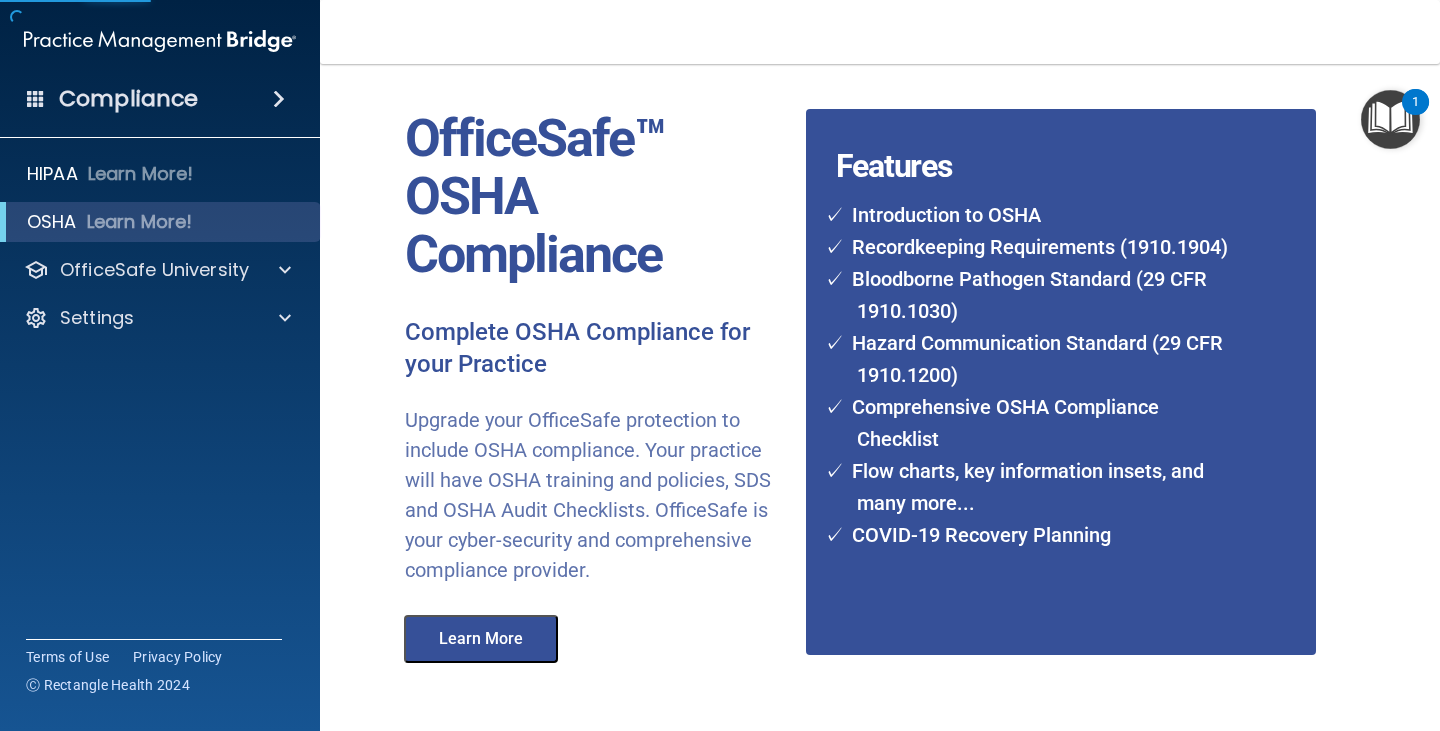 scroll, scrollTop: 169, scrollLeft: 0, axis: vertical 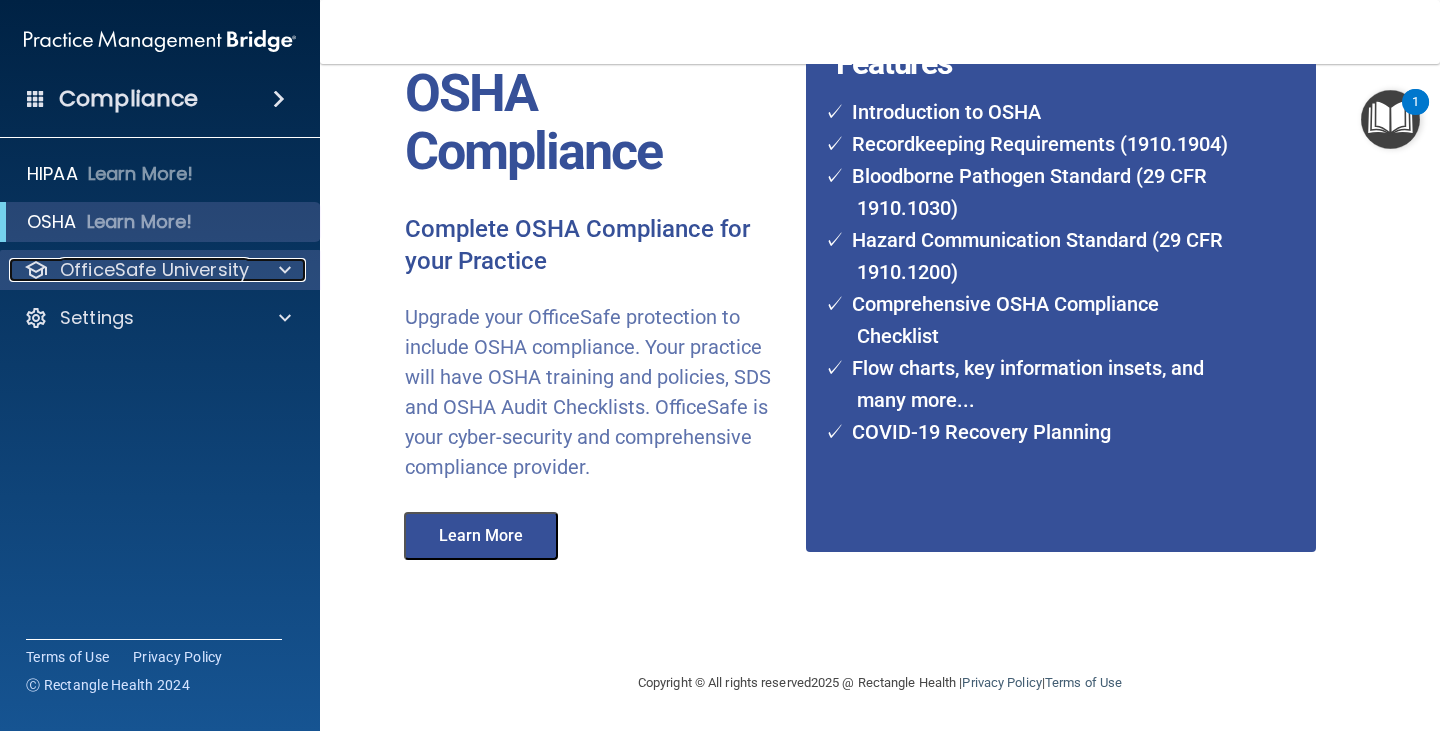 click at bounding box center [285, 270] 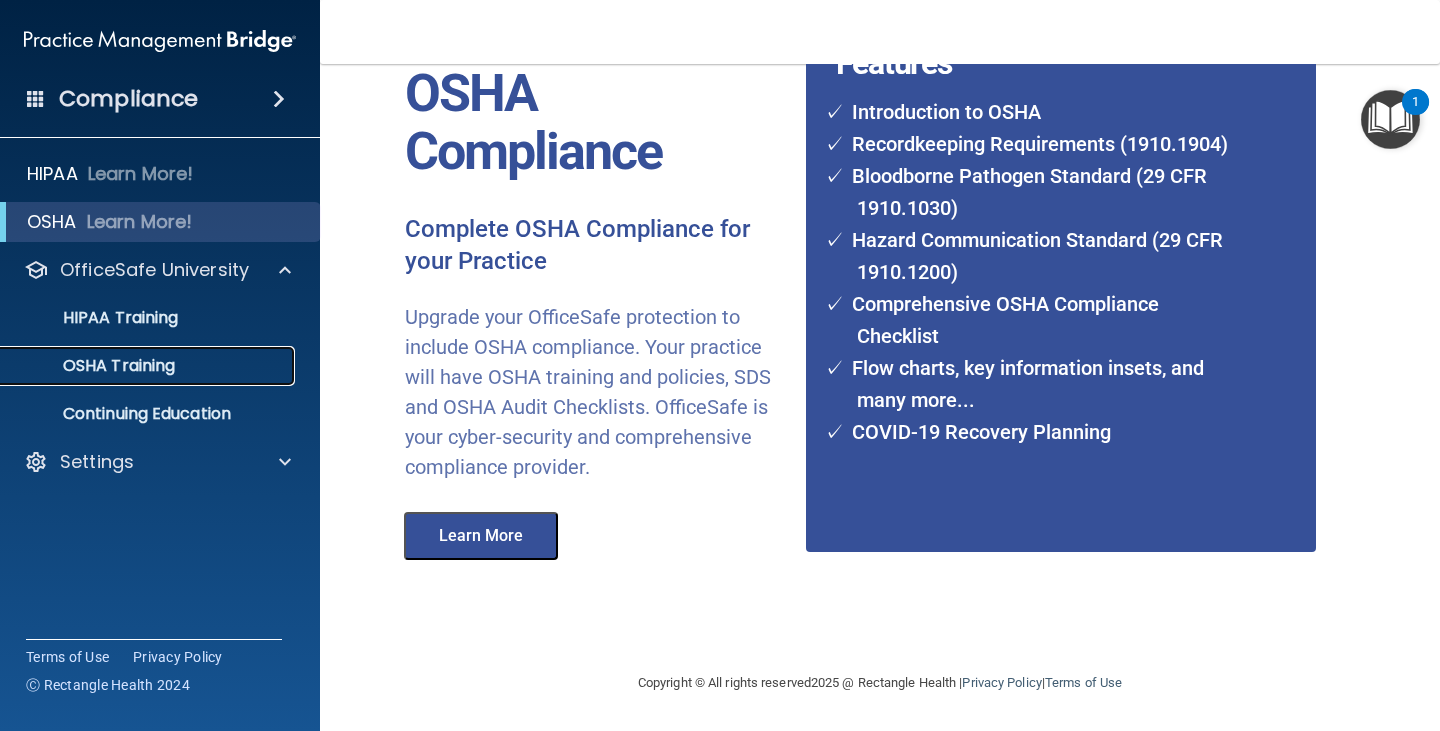 click on "OSHA Training" at bounding box center (149, 366) 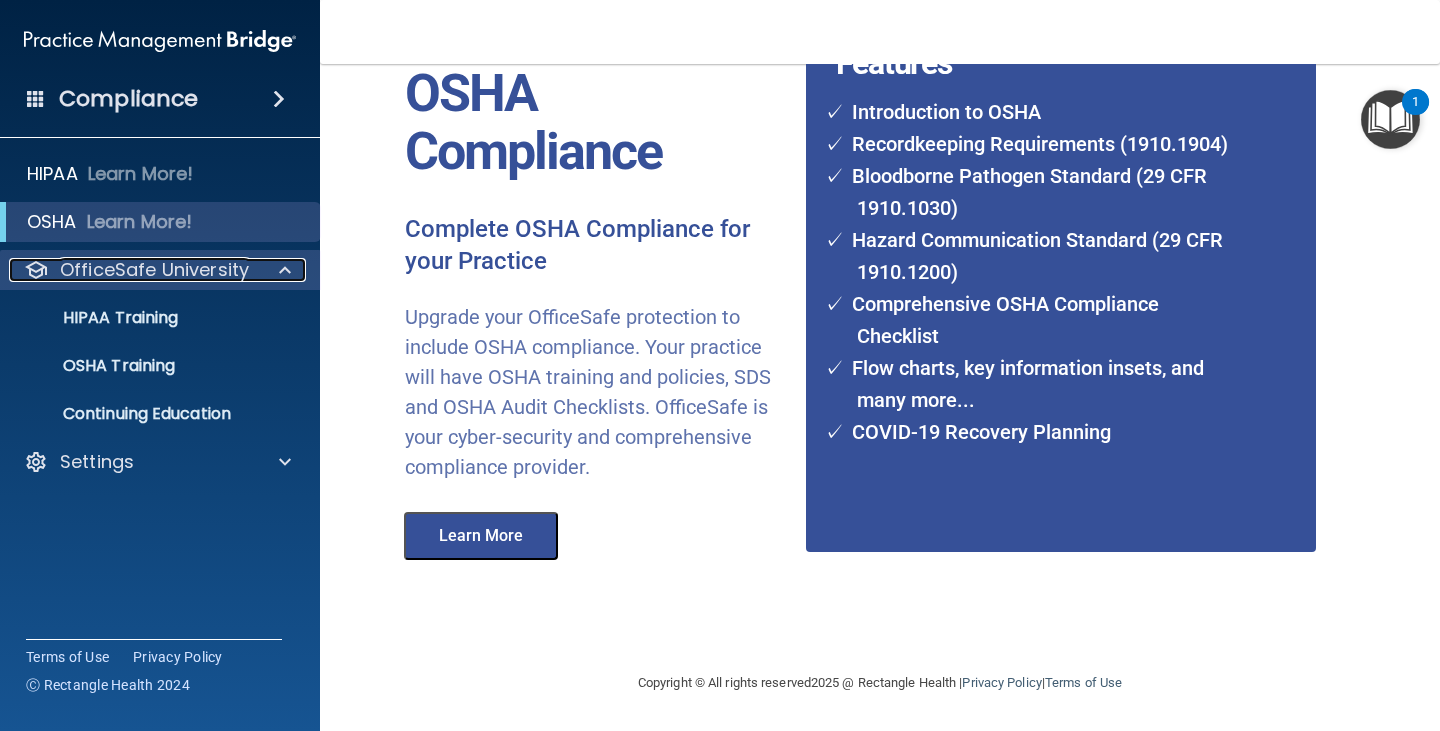 click on "OfficeSafe University" at bounding box center [133, 270] 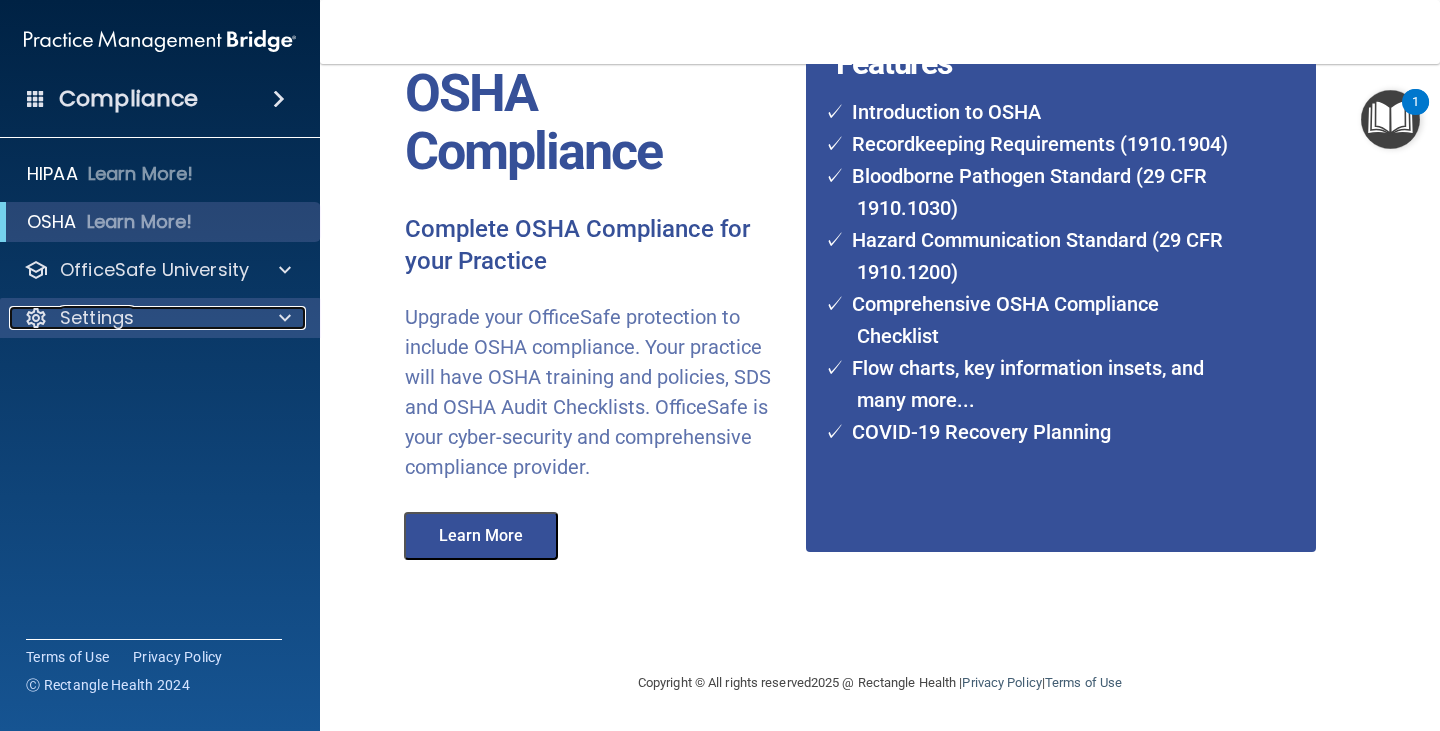 click on "Settings" at bounding box center [133, 318] 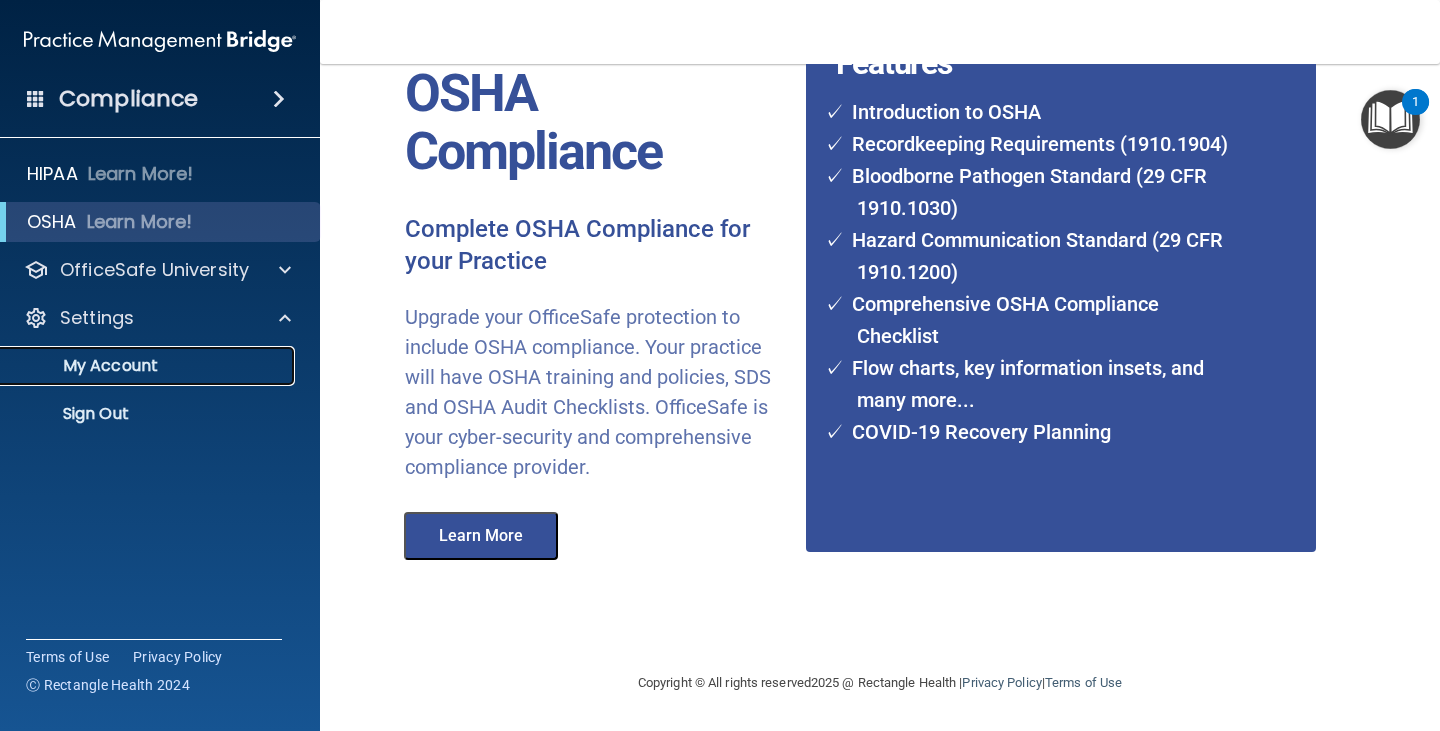 click on "My Account" at bounding box center [137, 366] 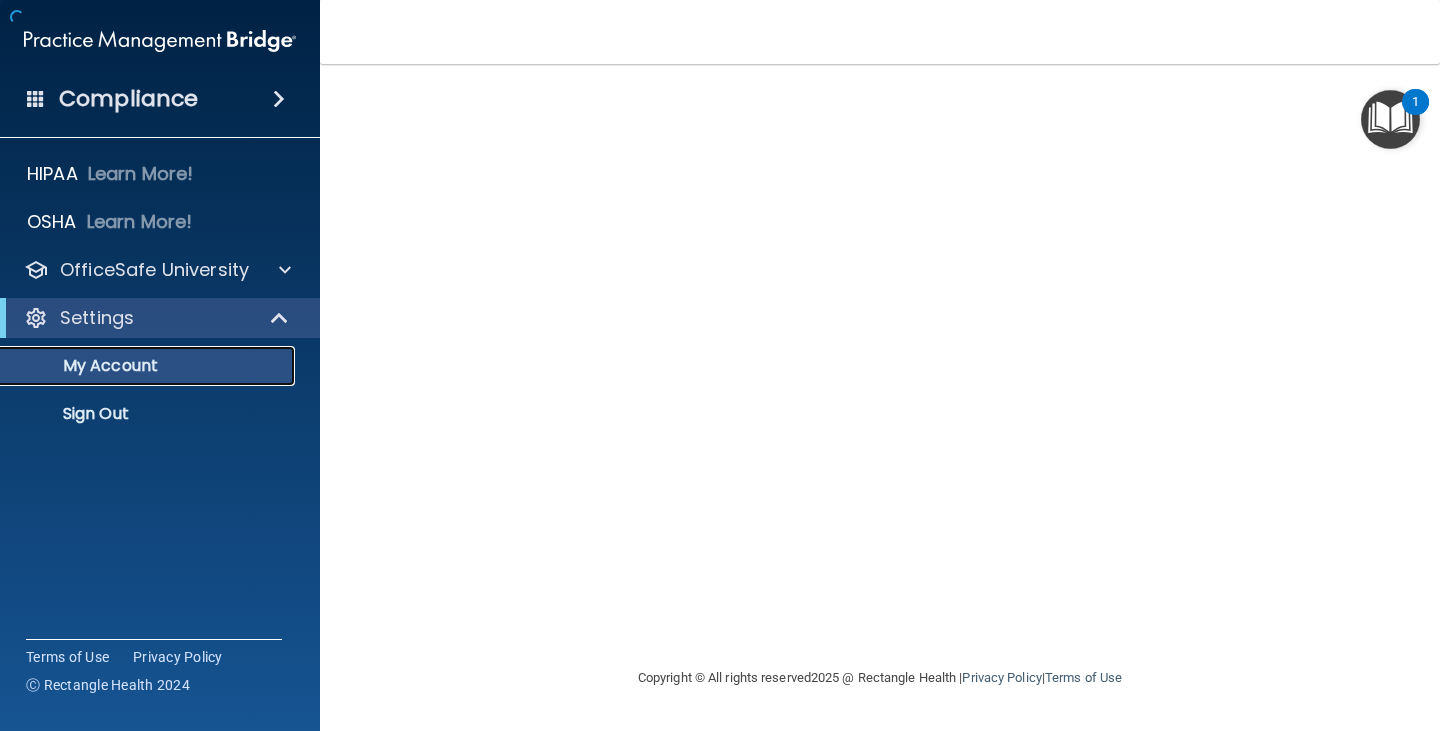 scroll, scrollTop: 0, scrollLeft: 0, axis: both 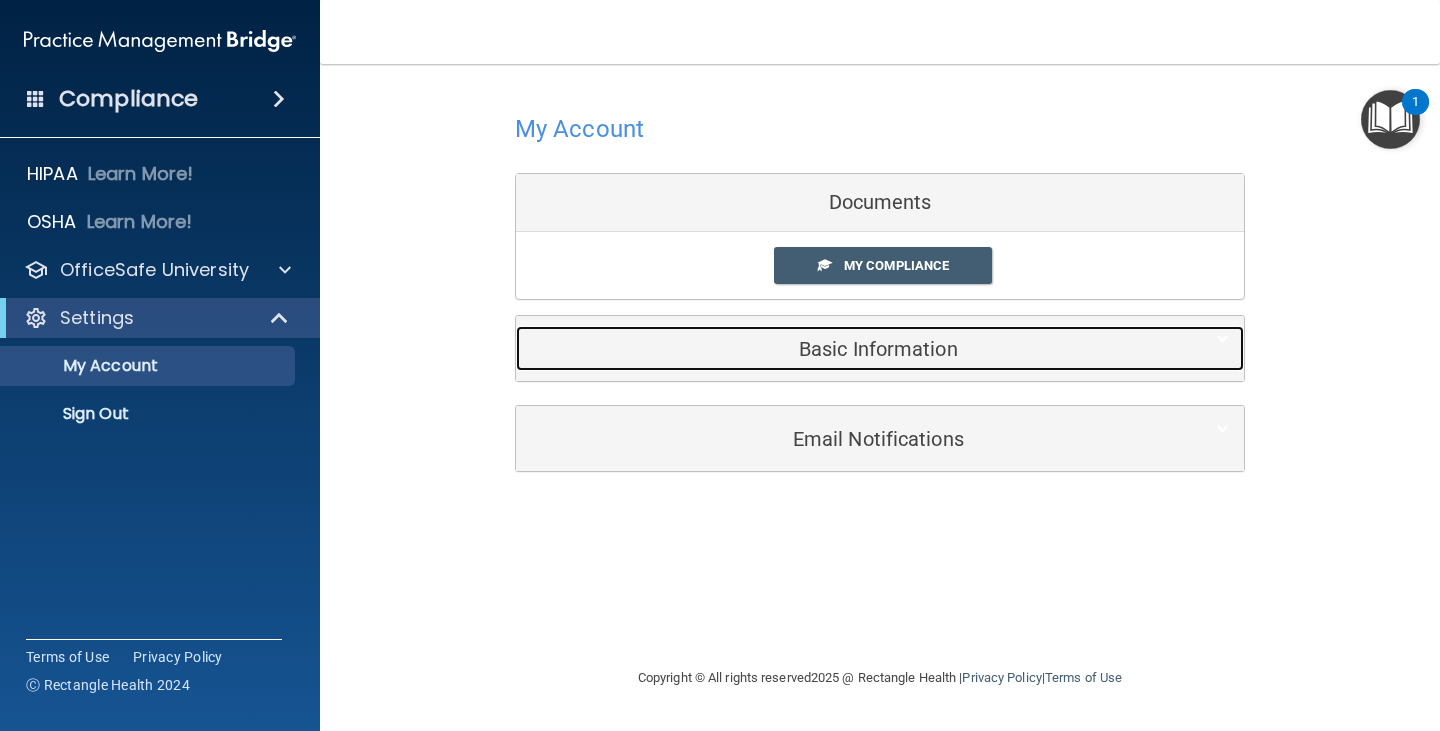 click on "Basic Information" at bounding box center (849, 348) 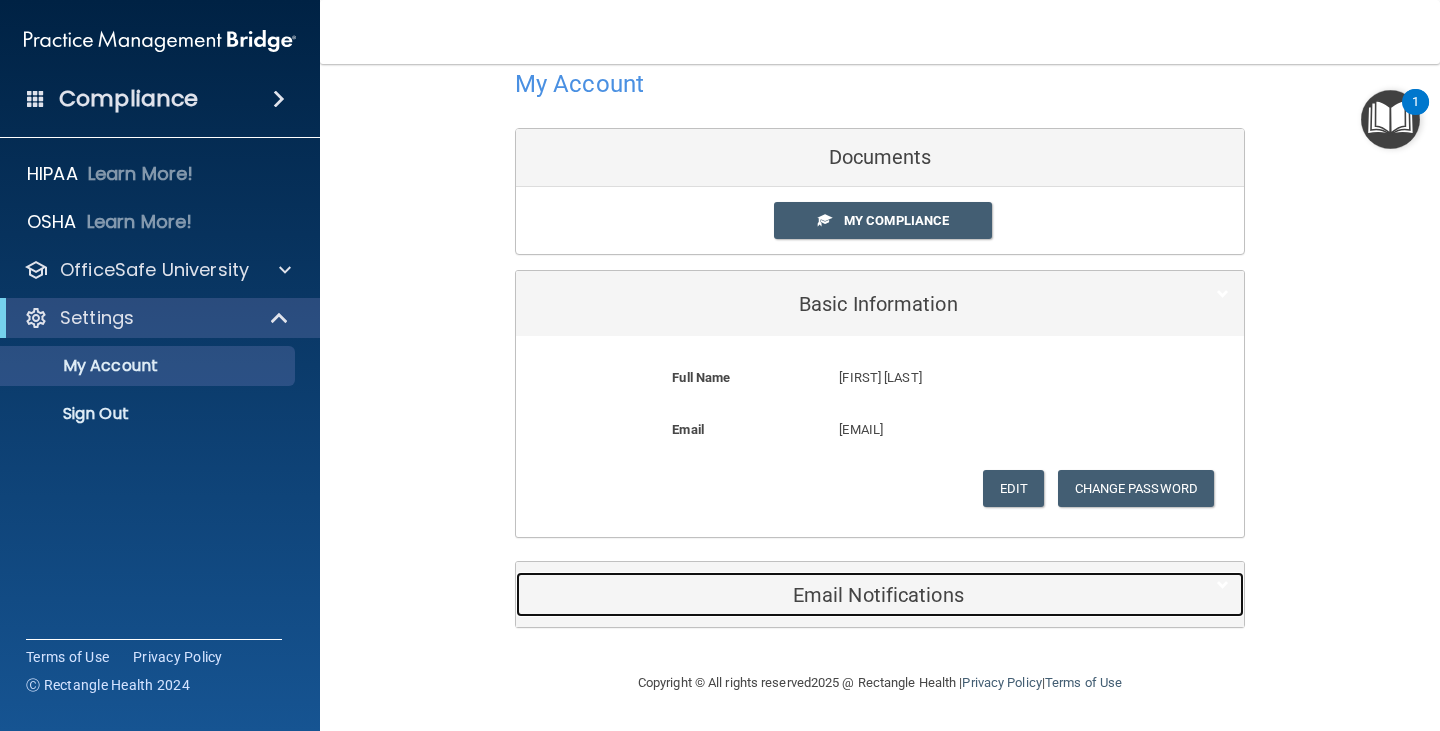 click on "Email Notifications" at bounding box center (849, 595) 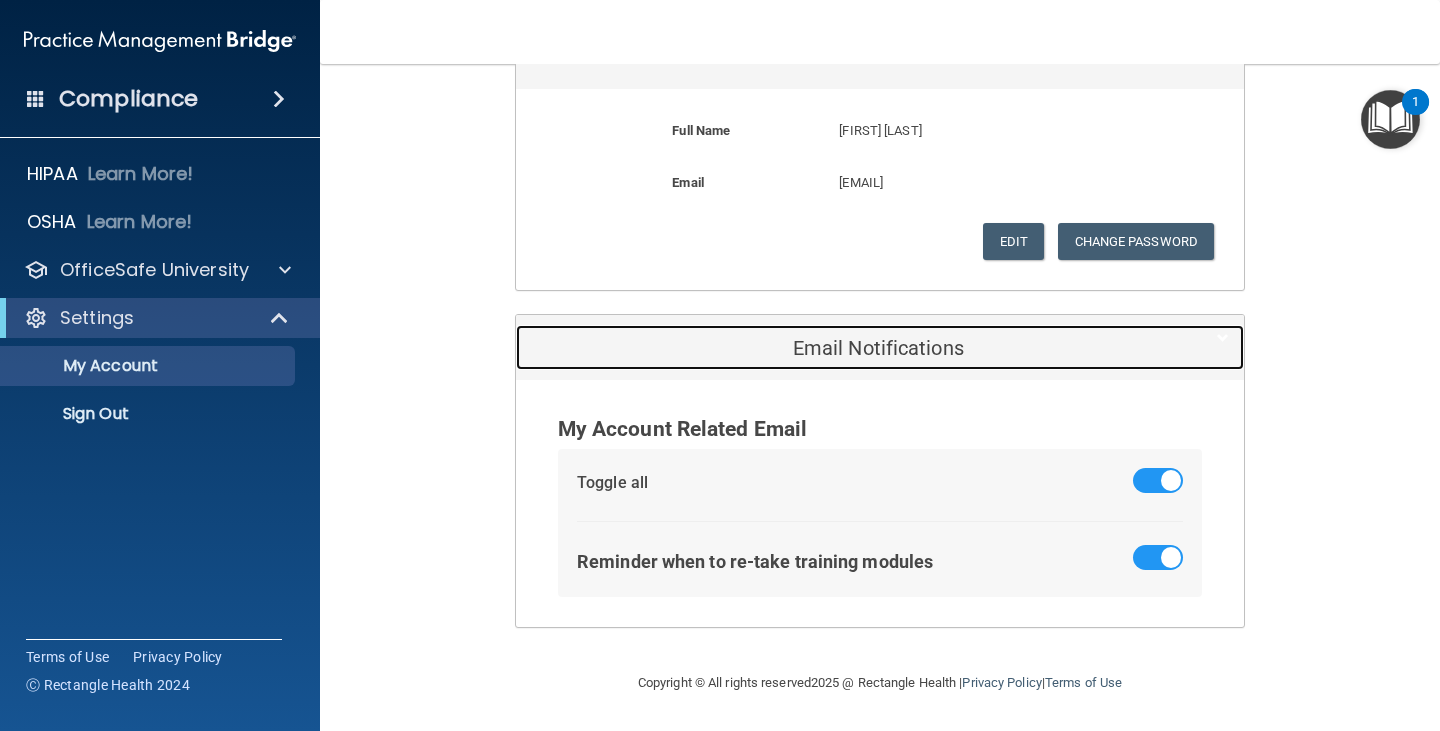 scroll, scrollTop: 0, scrollLeft: 0, axis: both 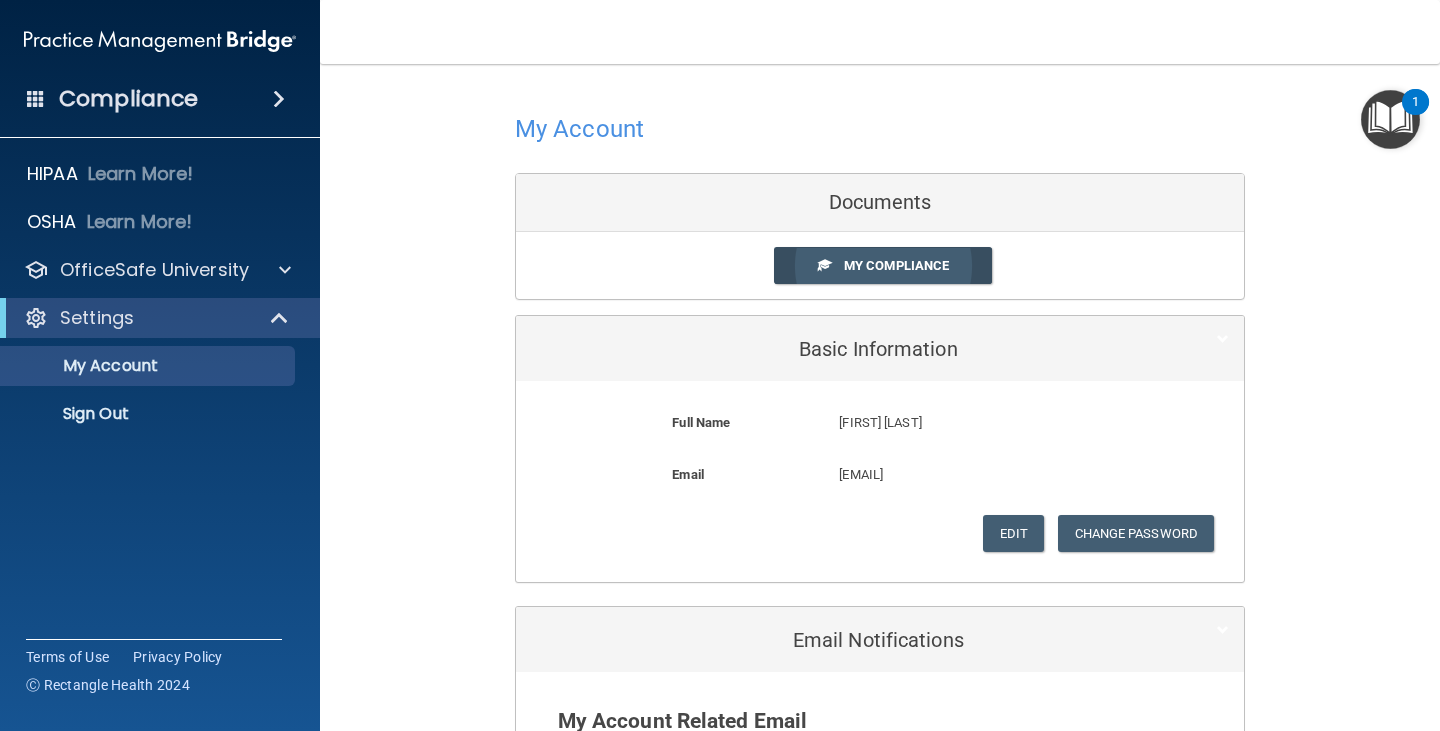 click on "My Compliance" at bounding box center (896, 265) 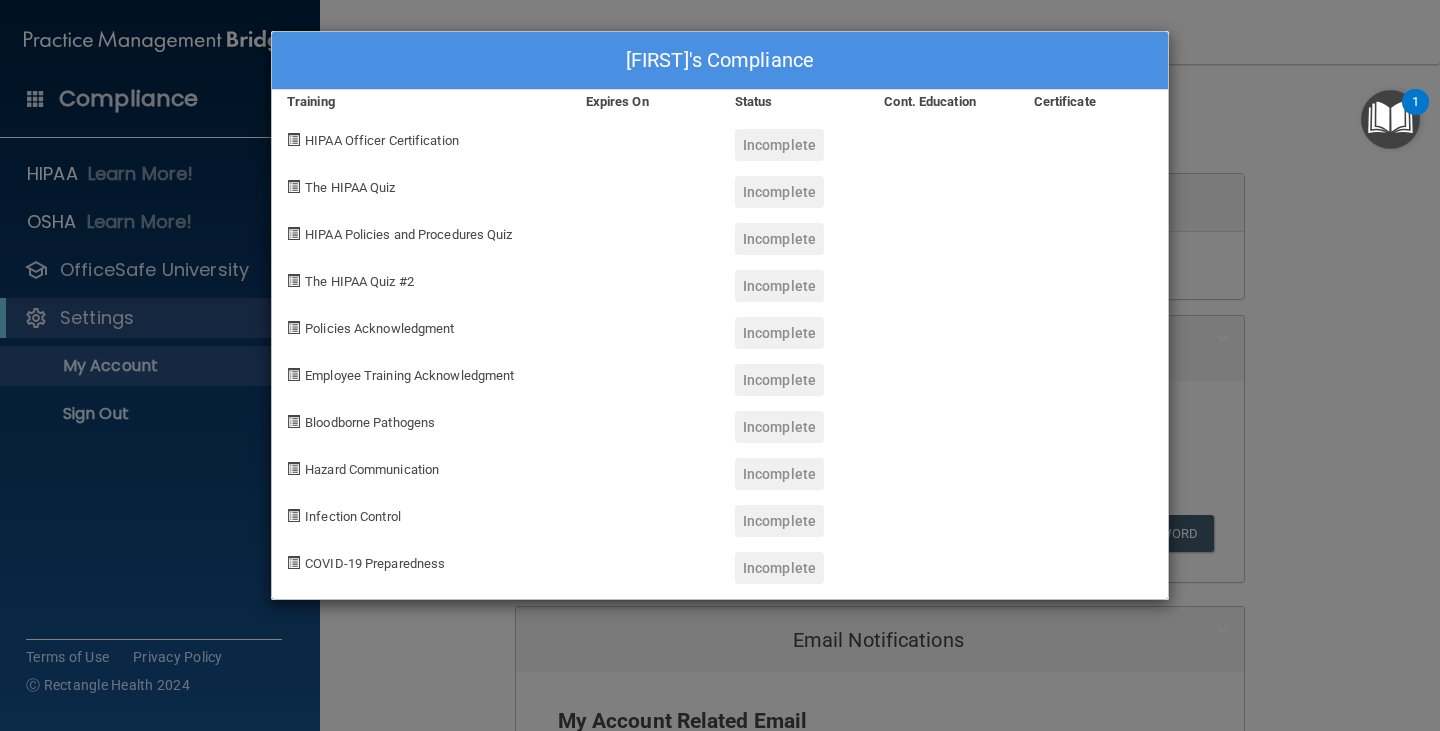 click on "Lisa Nava's Compliance      Training   Expires On   Status   Cont. Education   Certificate         HIPAA Officer Certification             Incomplete                      The HIPAA Quiz             Incomplete                      HIPAA Policies and Procedures Quiz             Incomplete                      The HIPAA Quiz #2             Incomplete                      Policies Acknowledgment             Incomplete                      Employee Training Acknowledgment             Incomplete                      Bloodborne Pathogens             Incomplete                      Hazard Communication             Incomplete                      Infection Control             Incomplete                      COVID-19 Preparedness             Incomplete" at bounding box center (720, 365) 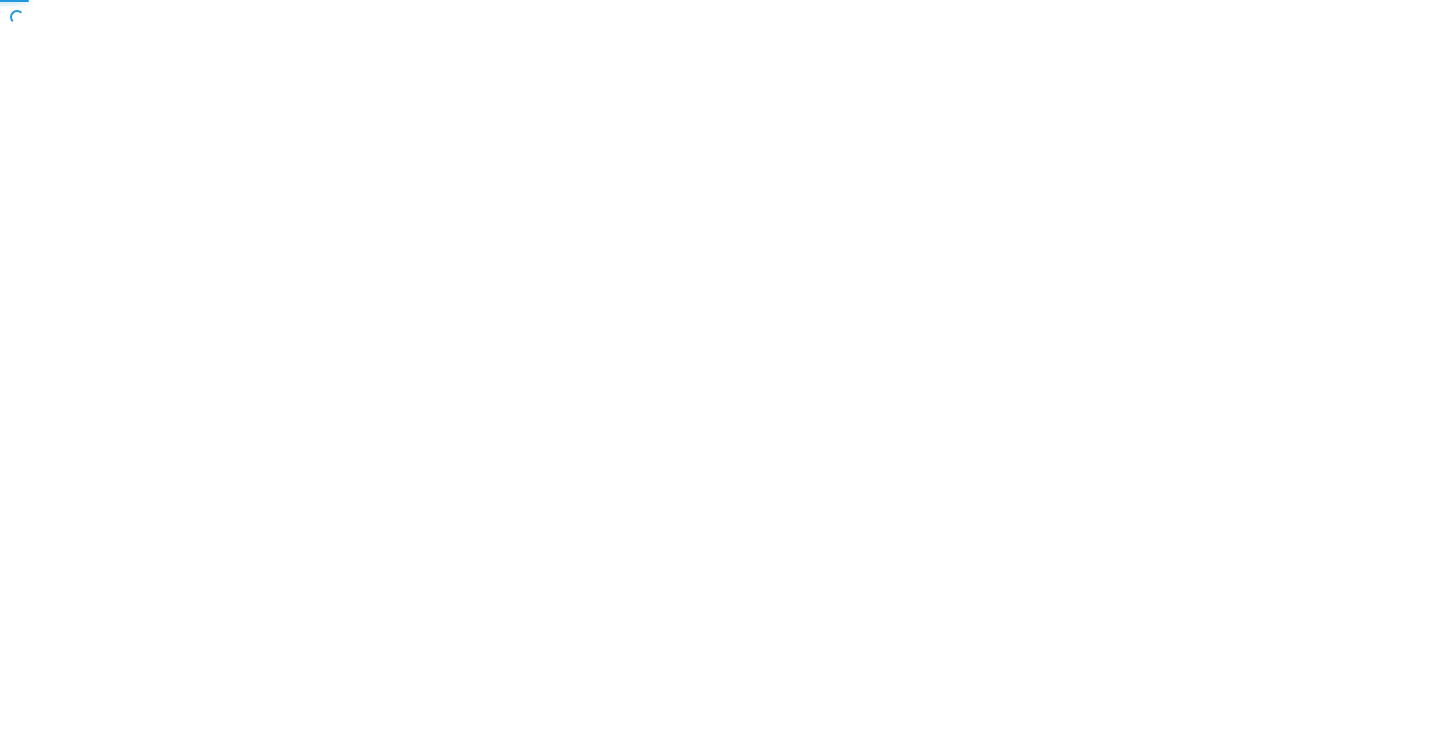 scroll, scrollTop: 0, scrollLeft: 0, axis: both 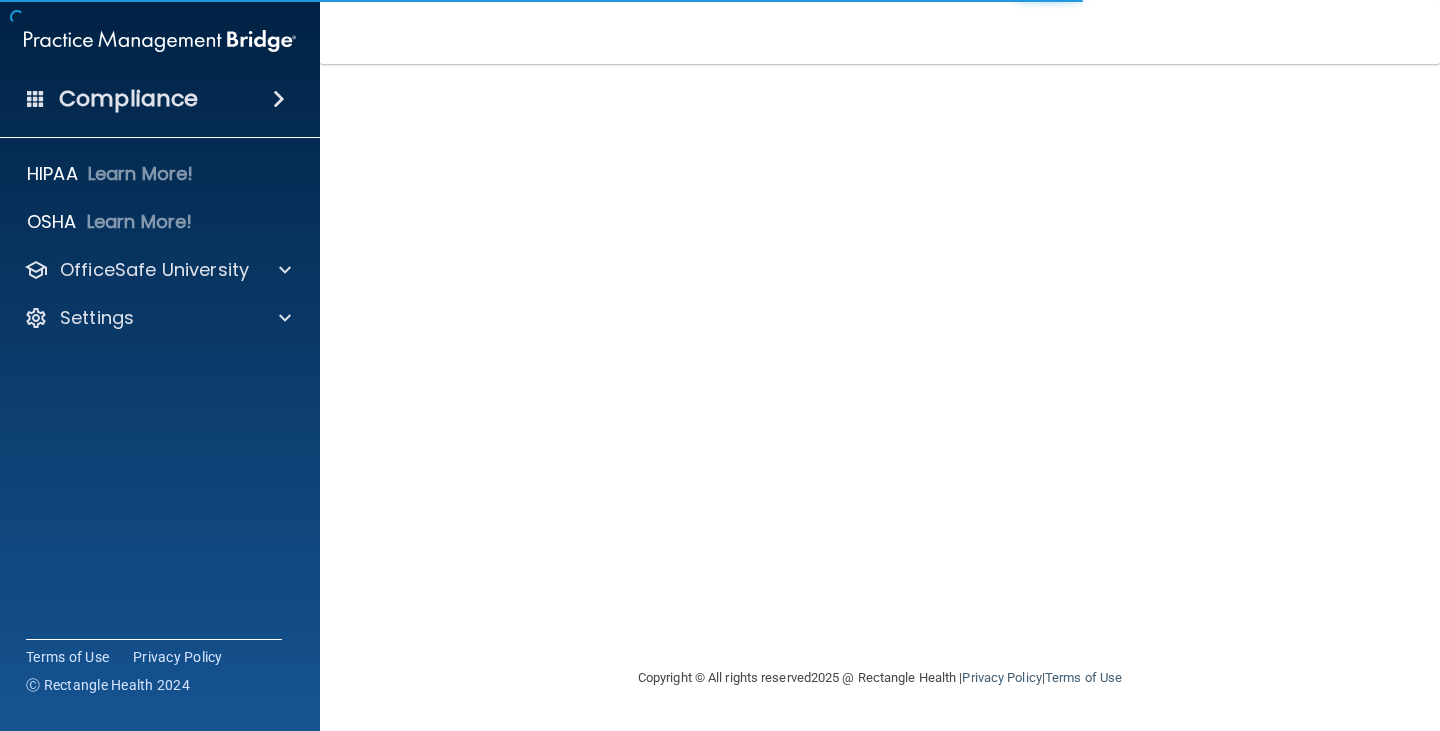 click on "Invalid email/password.     You don't have permission to access that page.       Sign In            Forgot Password?                          Copyright © All rights reserved  2025 @ Rectangle Health |  Privacy Policy  |  Terms of Use" at bounding box center (880, 397) 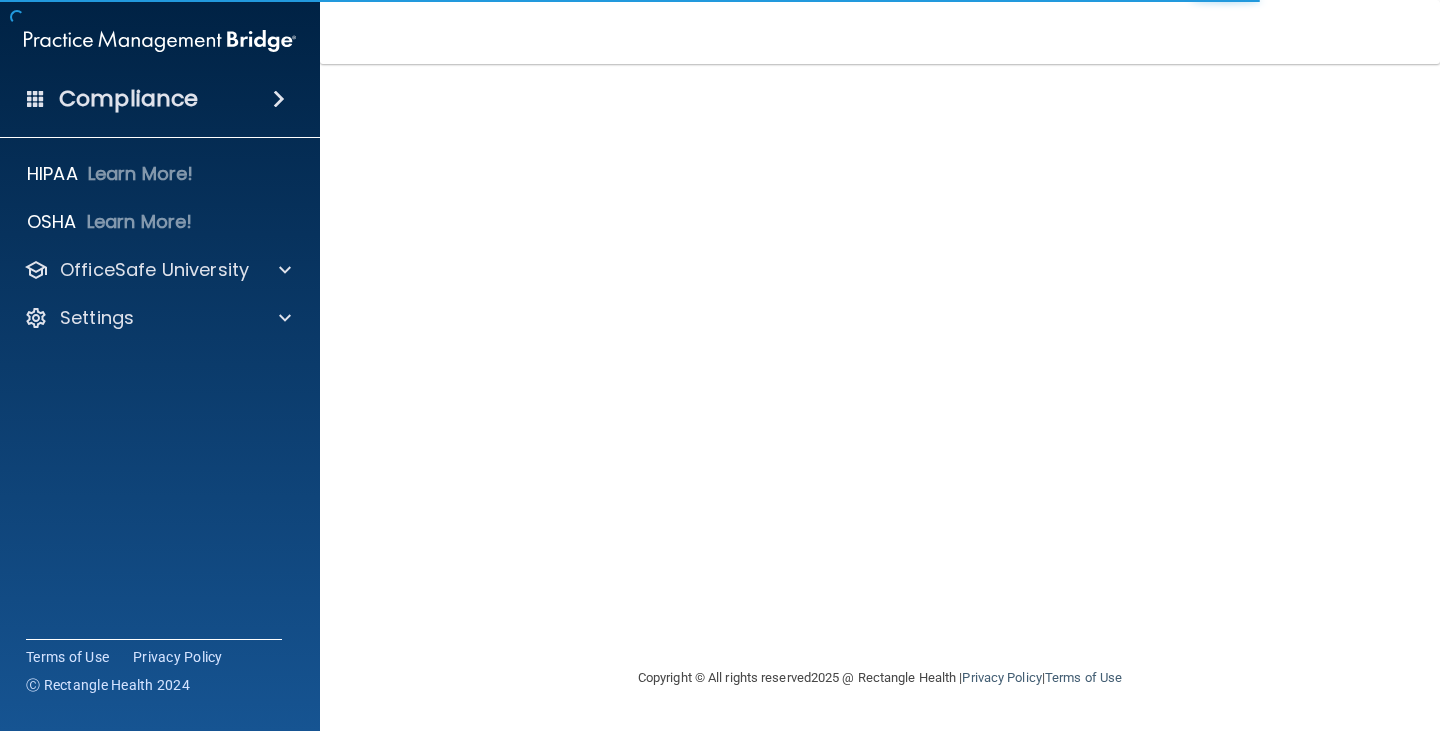 click at bounding box center (279, 99) 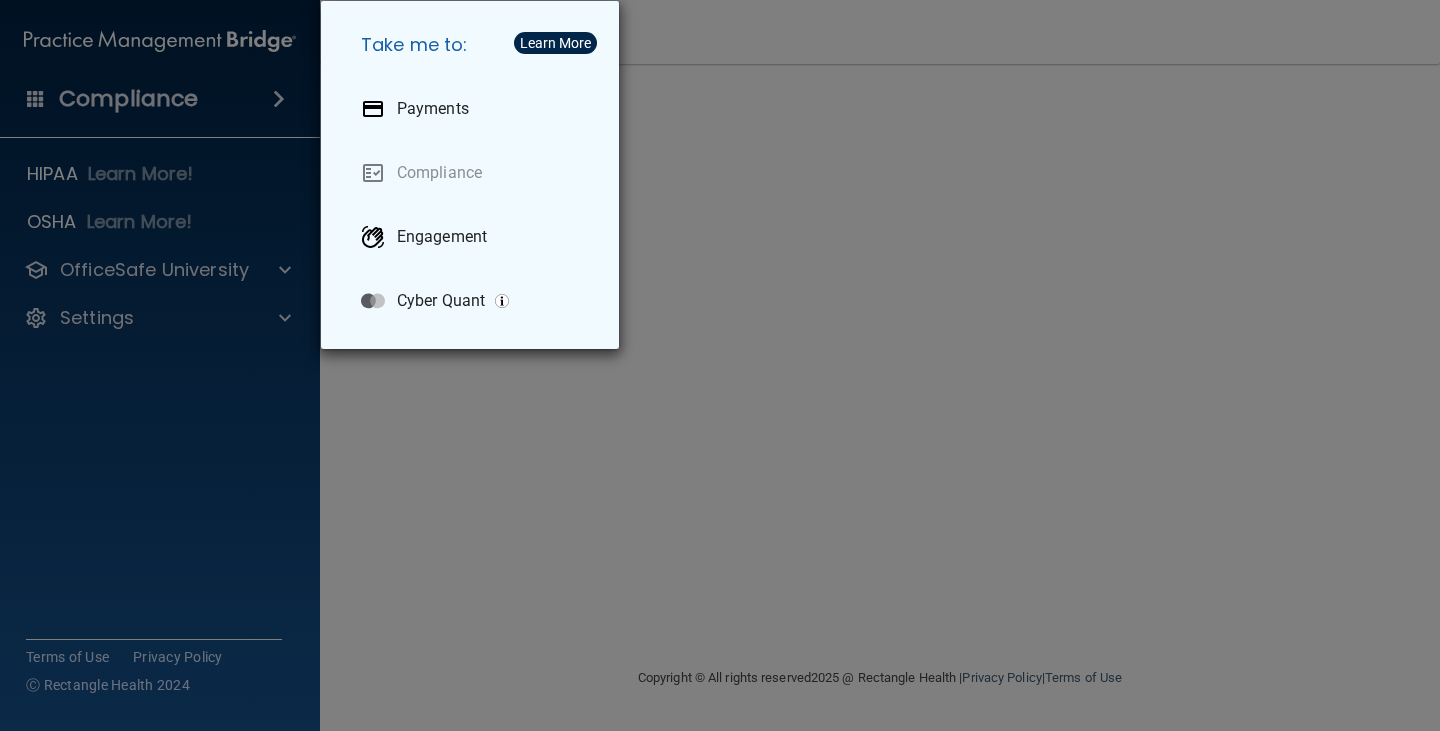 click on "Take me to:             Payments                   Compliance                     Engagement                     Cyber Quant" at bounding box center (720, 365) 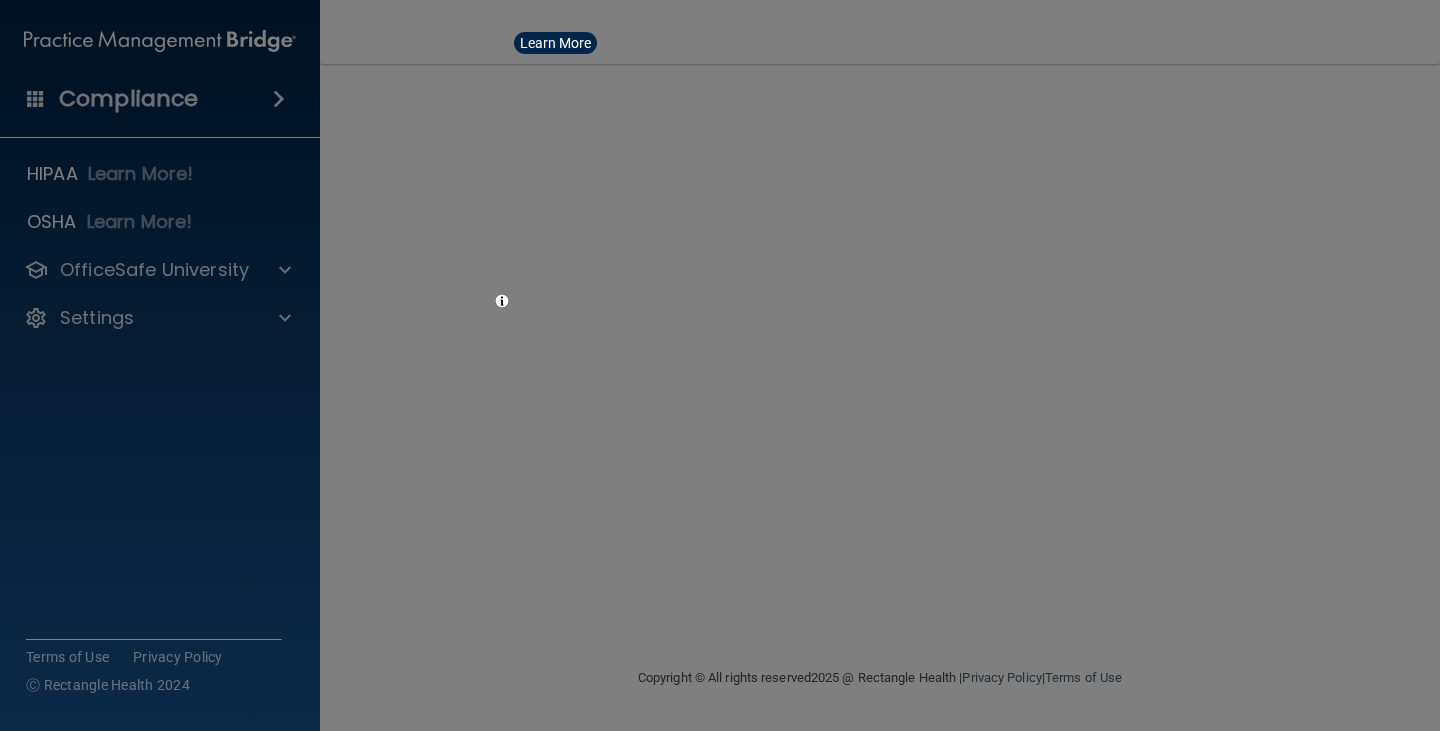 click on "Take me to:             Payments                   Compliance                     Engagement                     Cyber Quant" at bounding box center (720, 365) 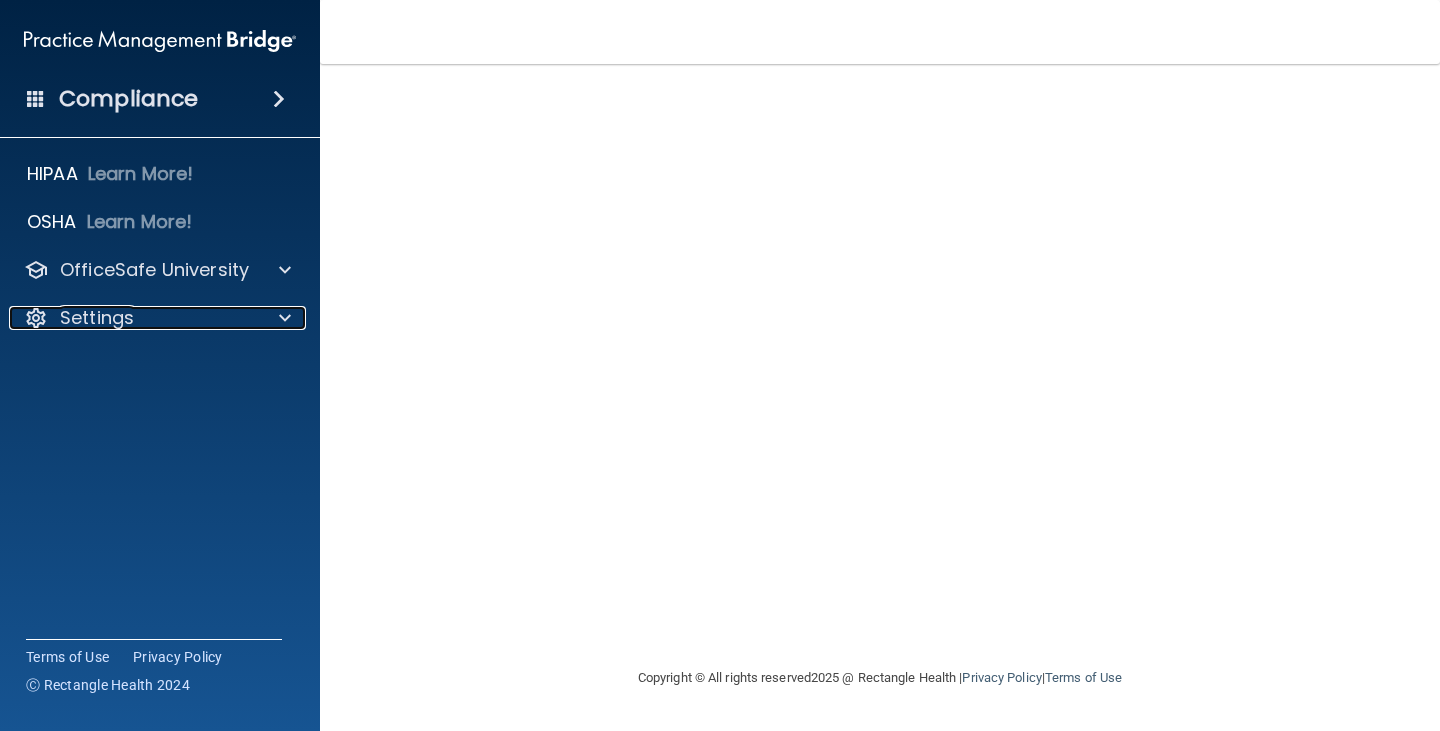 click on "Settings" at bounding box center (97, 318) 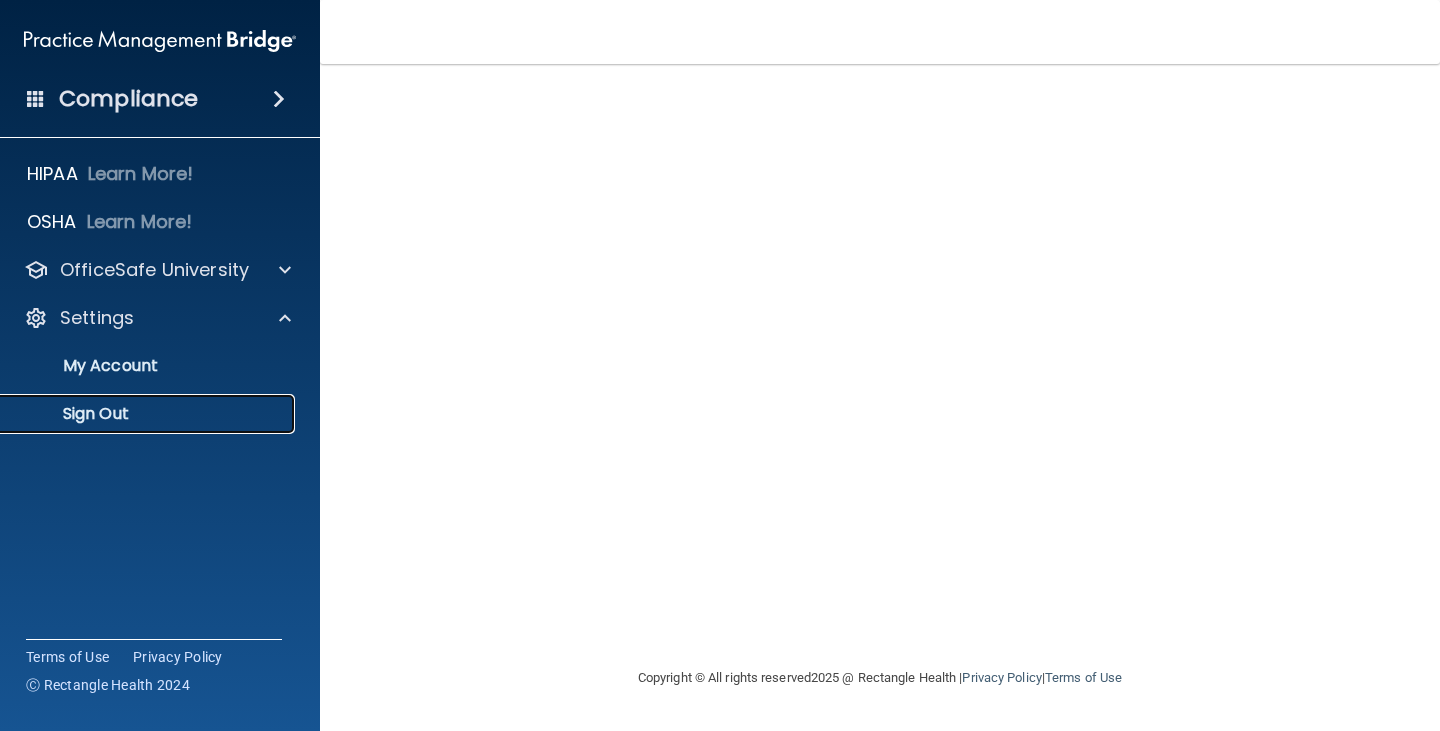 click on "Sign Out" at bounding box center (149, 414) 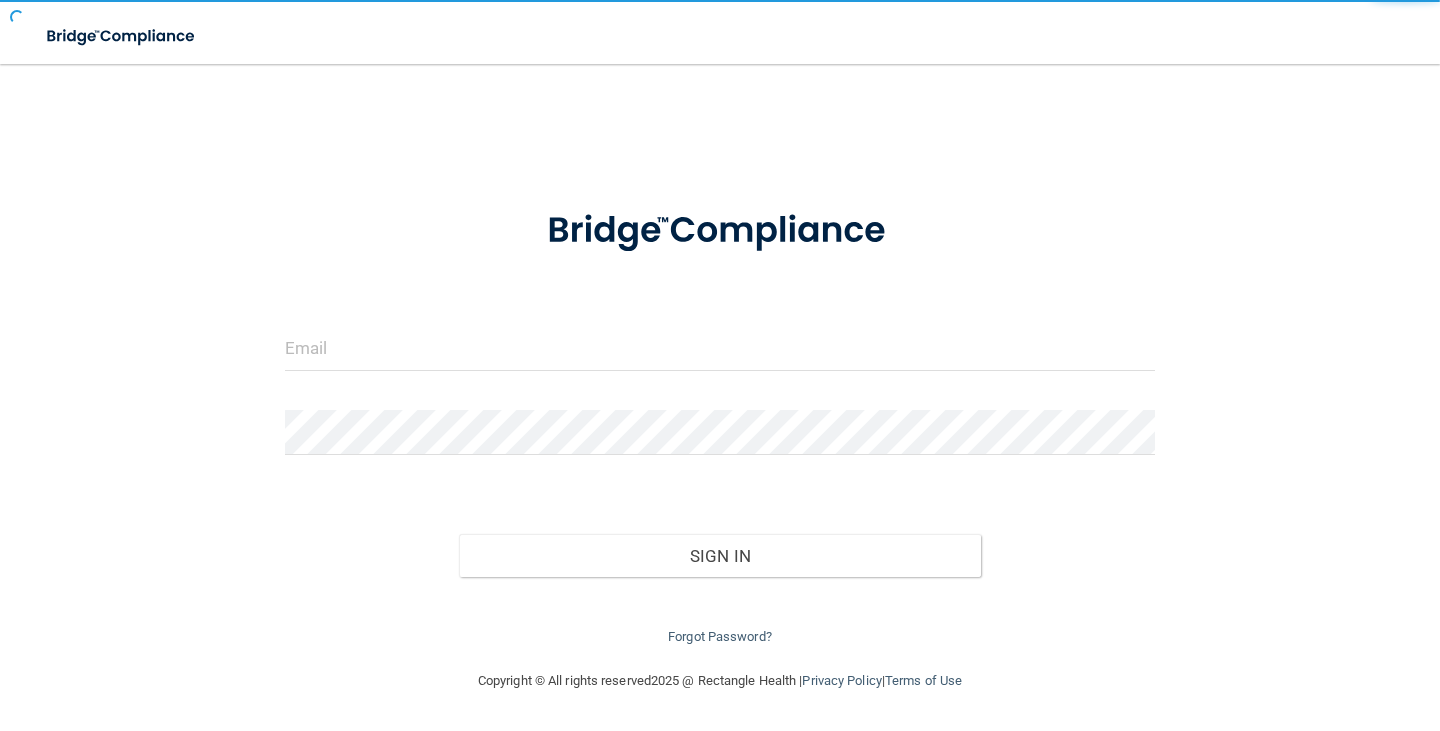 click at bounding box center (720, 356) 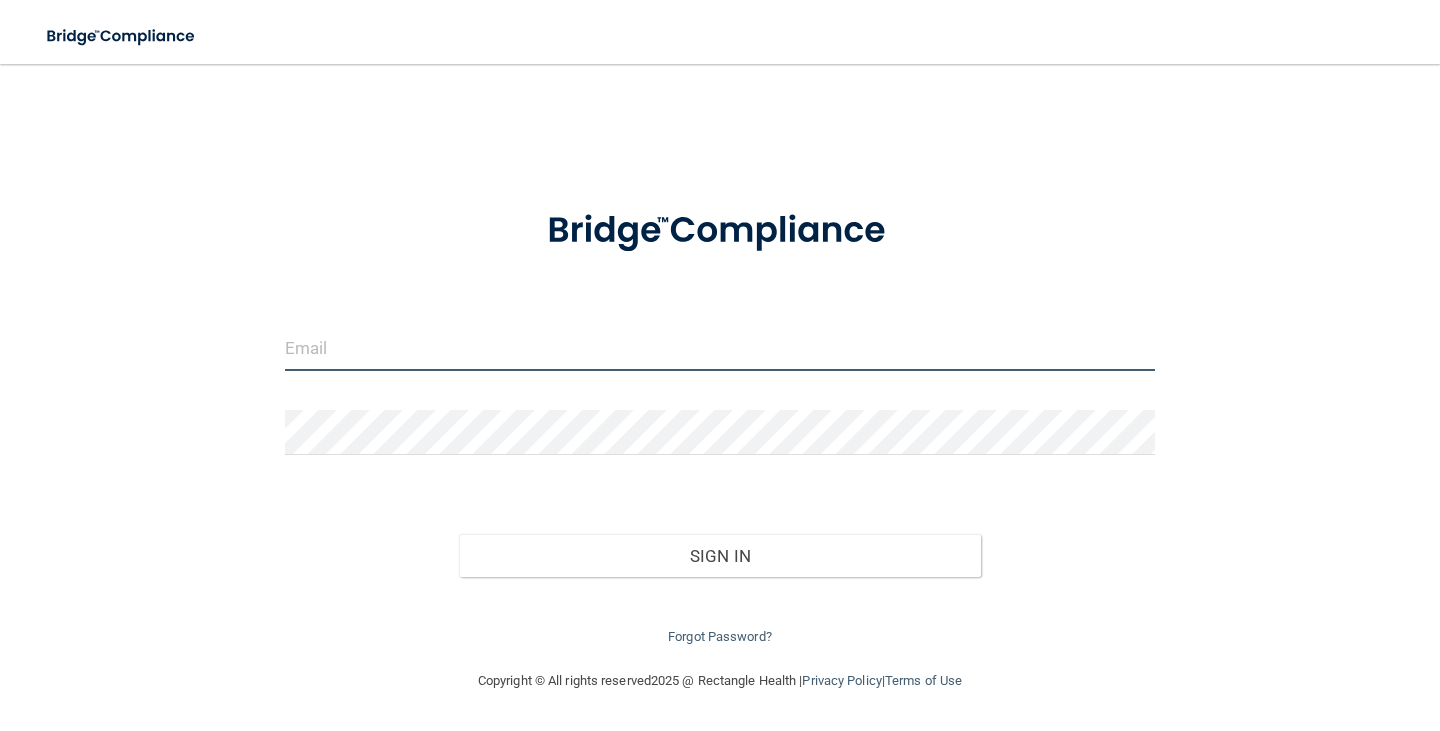 click at bounding box center (720, 348) 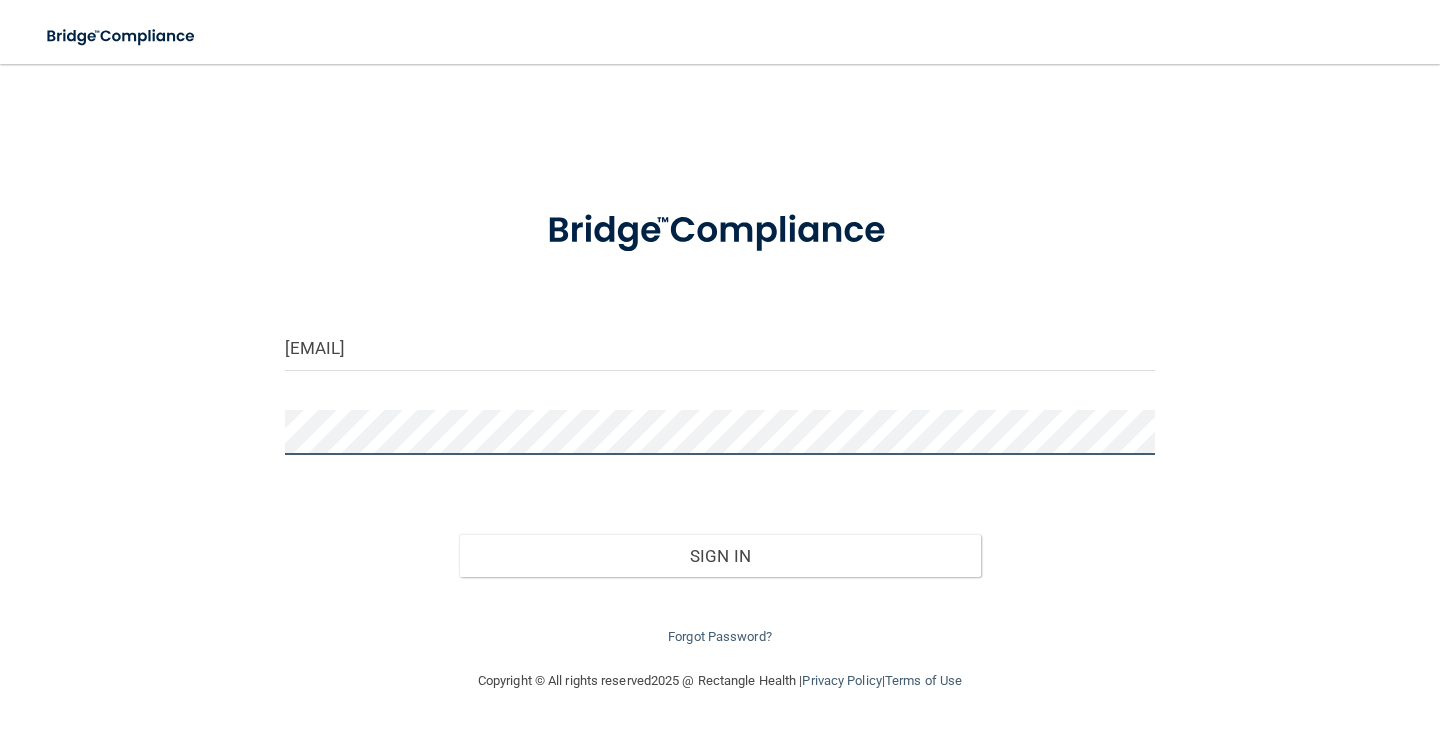 click on "Sign In" at bounding box center [720, 556] 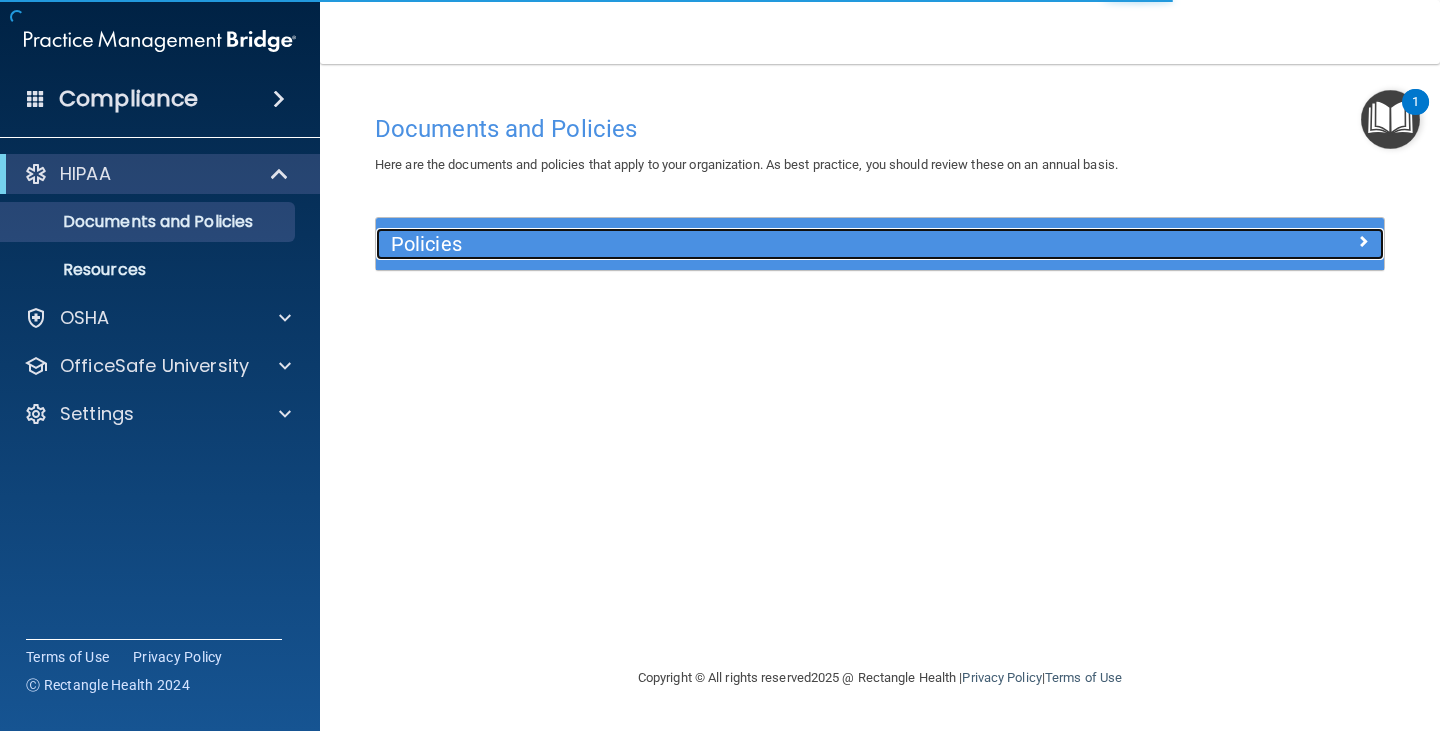 click at bounding box center [1258, 240] 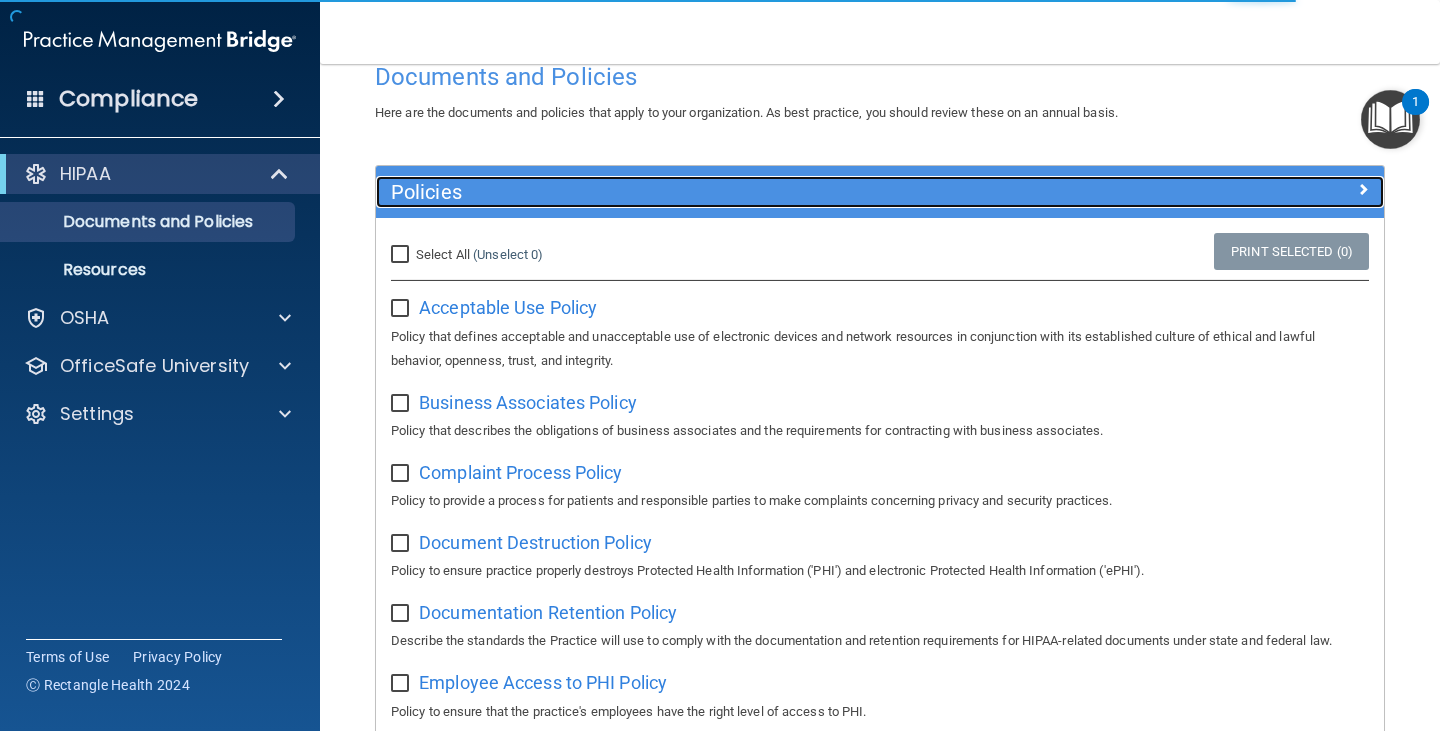 scroll, scrollTop: 100, scrollLeft: 0, axis: vertical 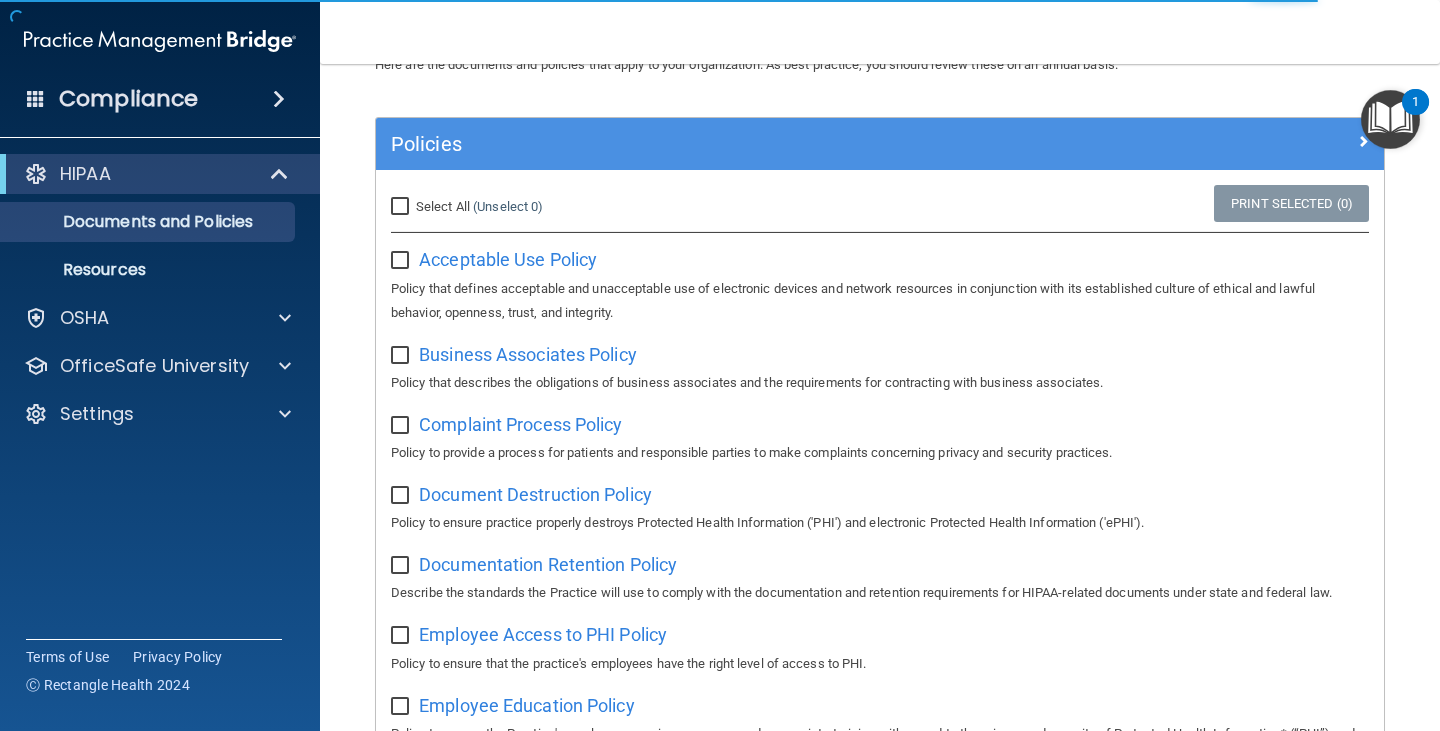 click on "Select All   (Unselect 0)    Unselect All" at bounding box center (402, 207) 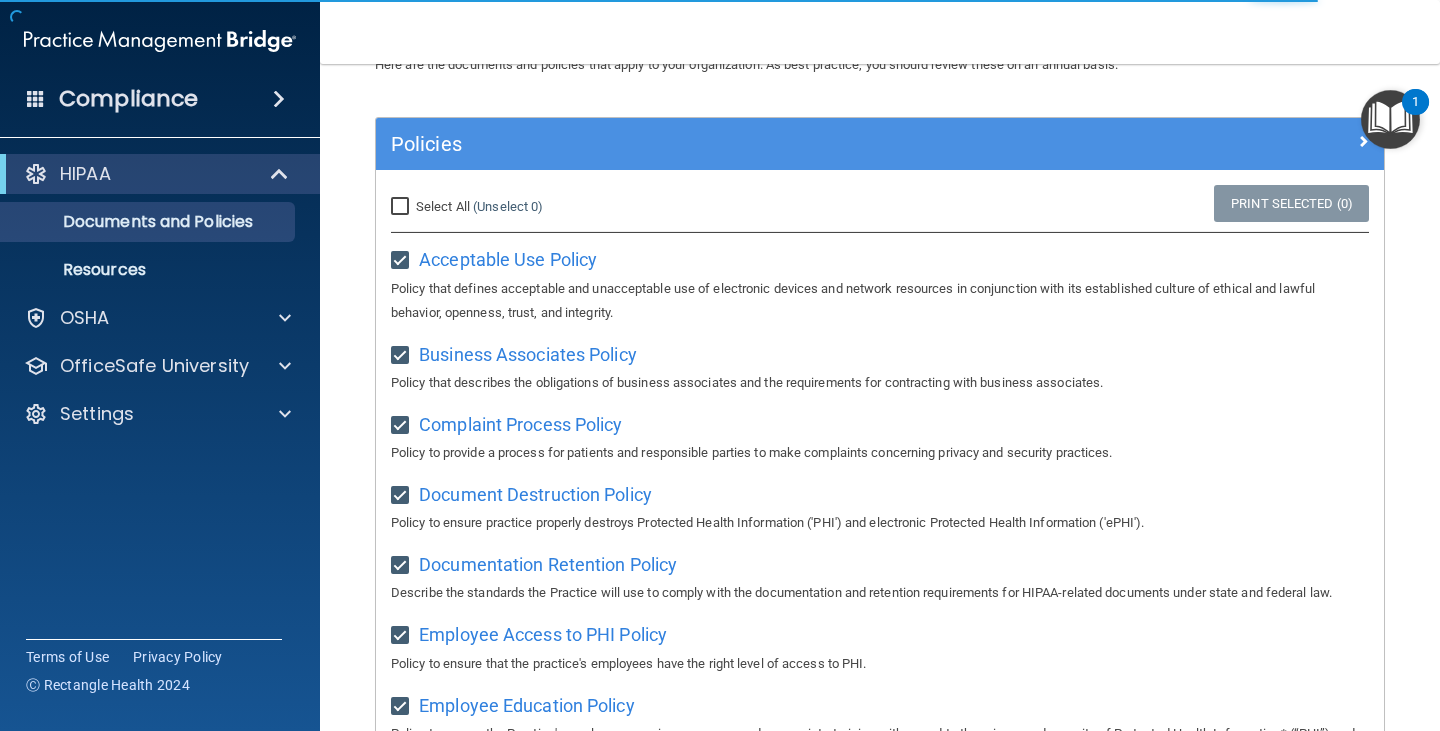 checkbox on "true" 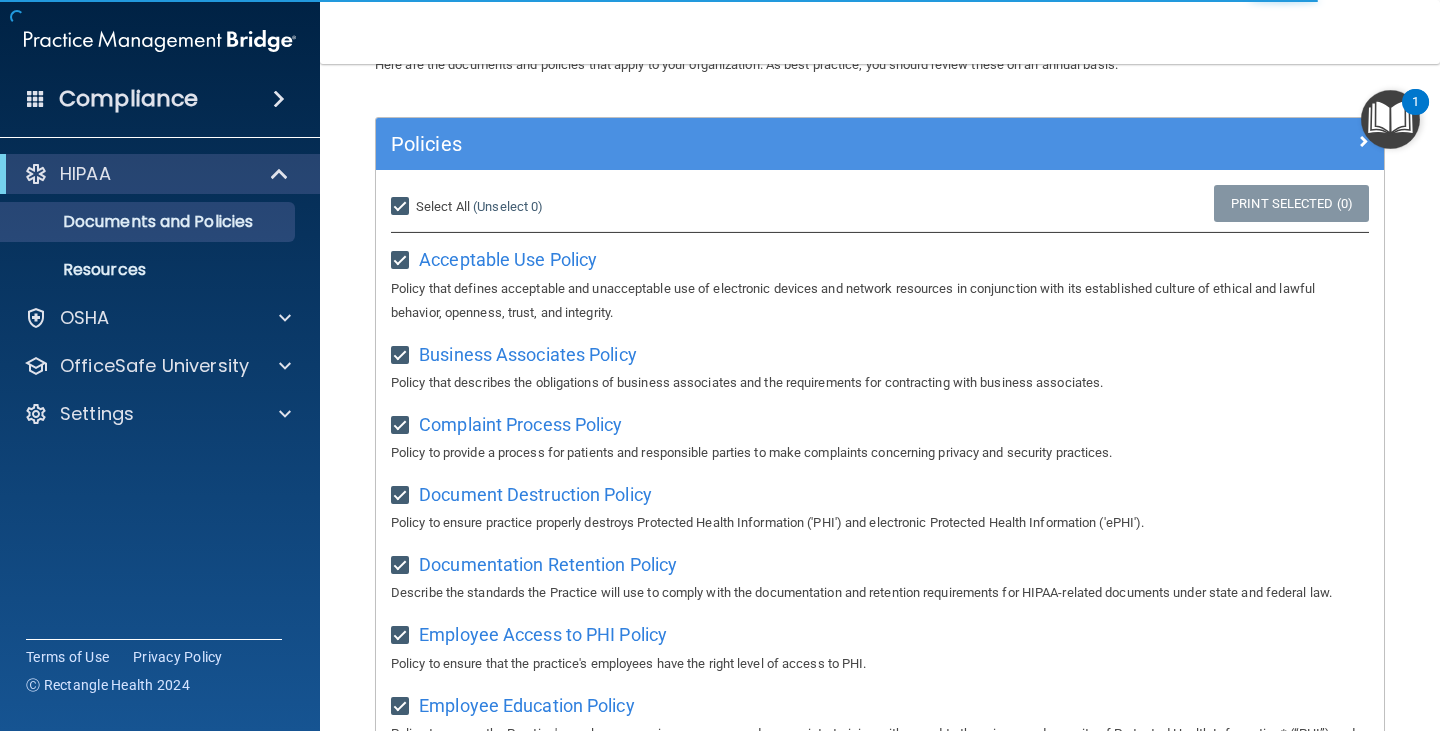checkbox on "true" 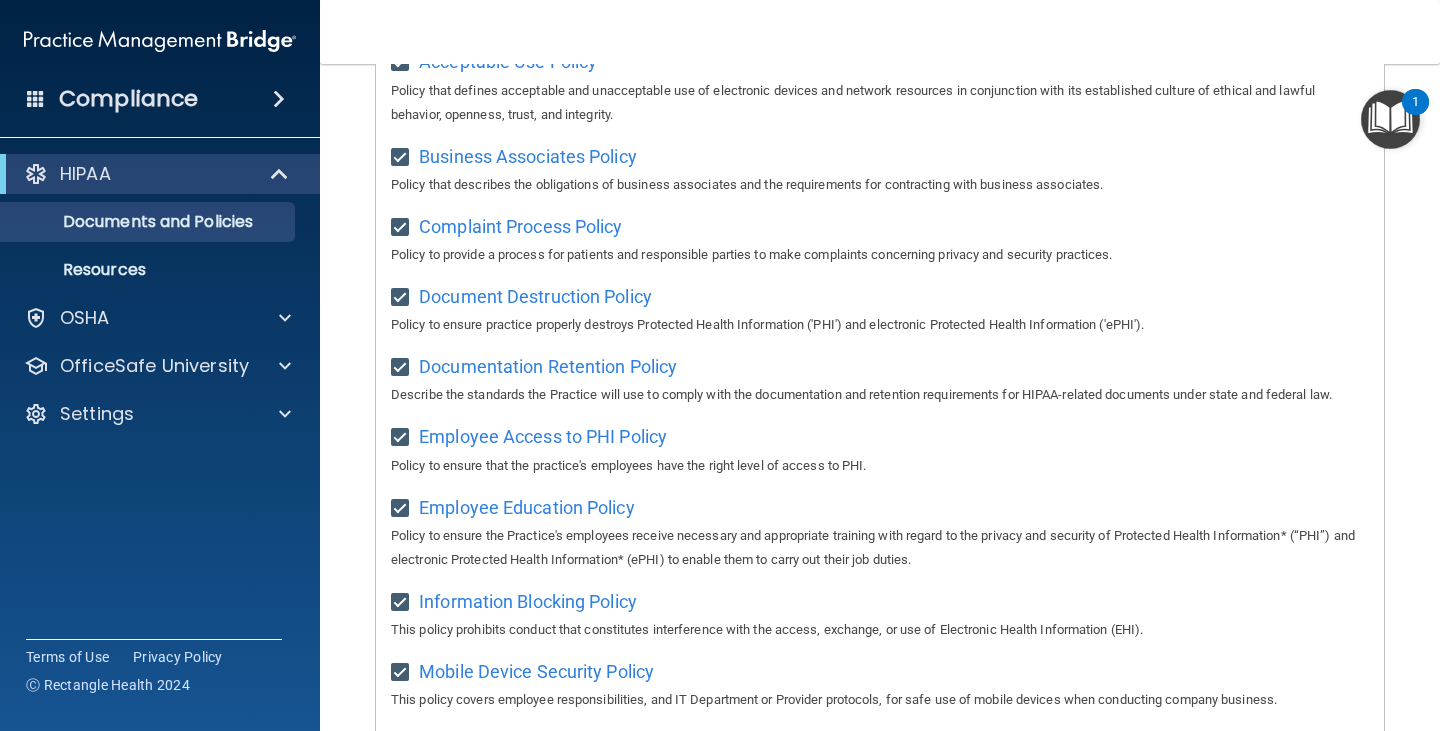 scroll, scrollTop: 300, scrollLeft: 0, axis: vertical 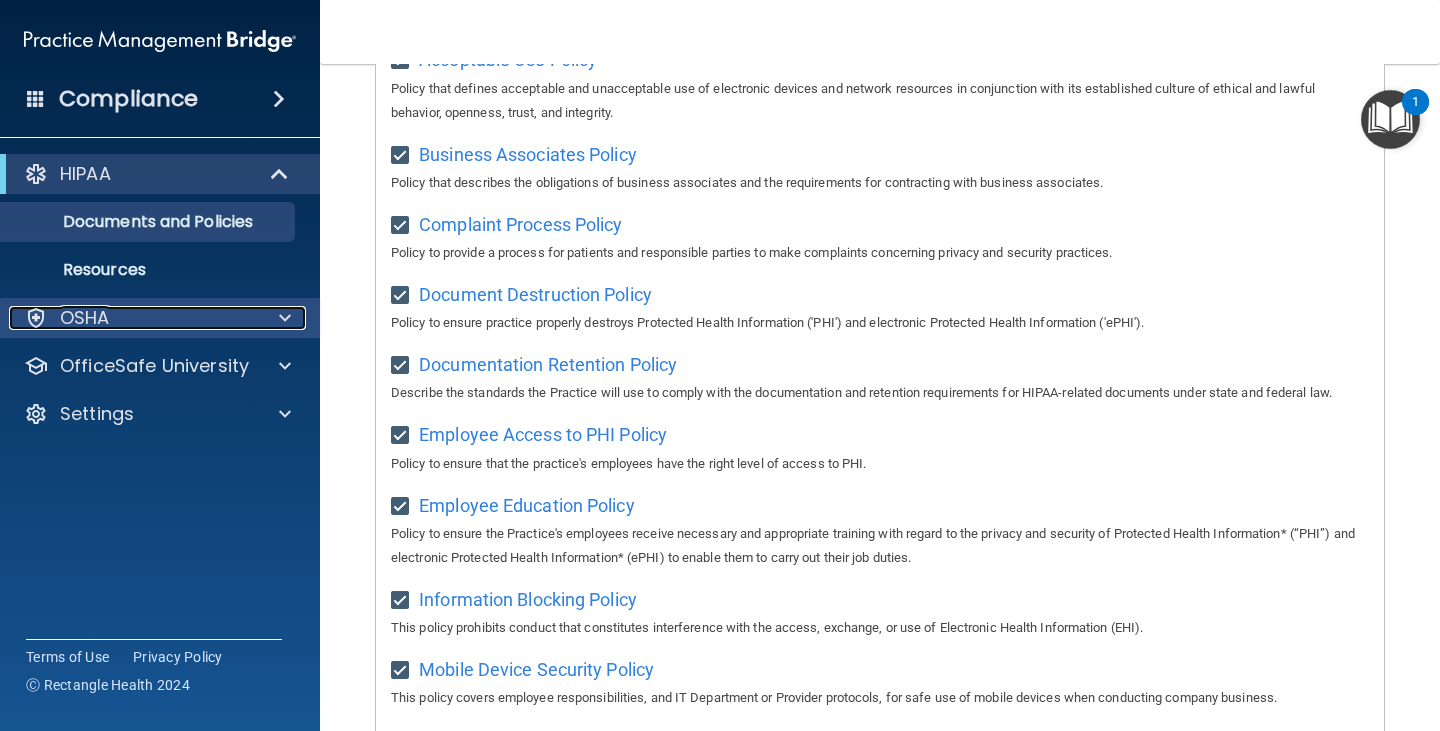 click on "OSHA" at bounding box center [133, 318] 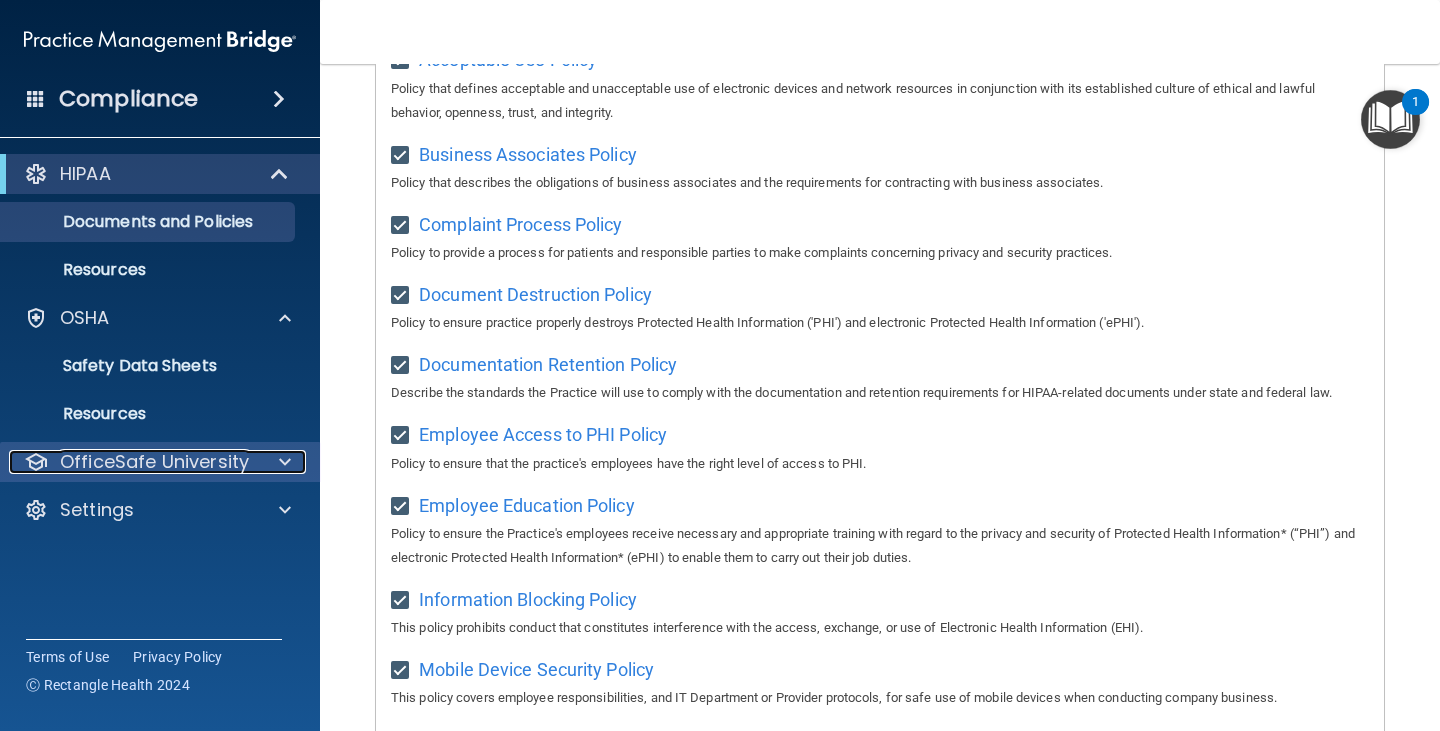 click on "OfficeSafe University" at bounding box center [154, 462] 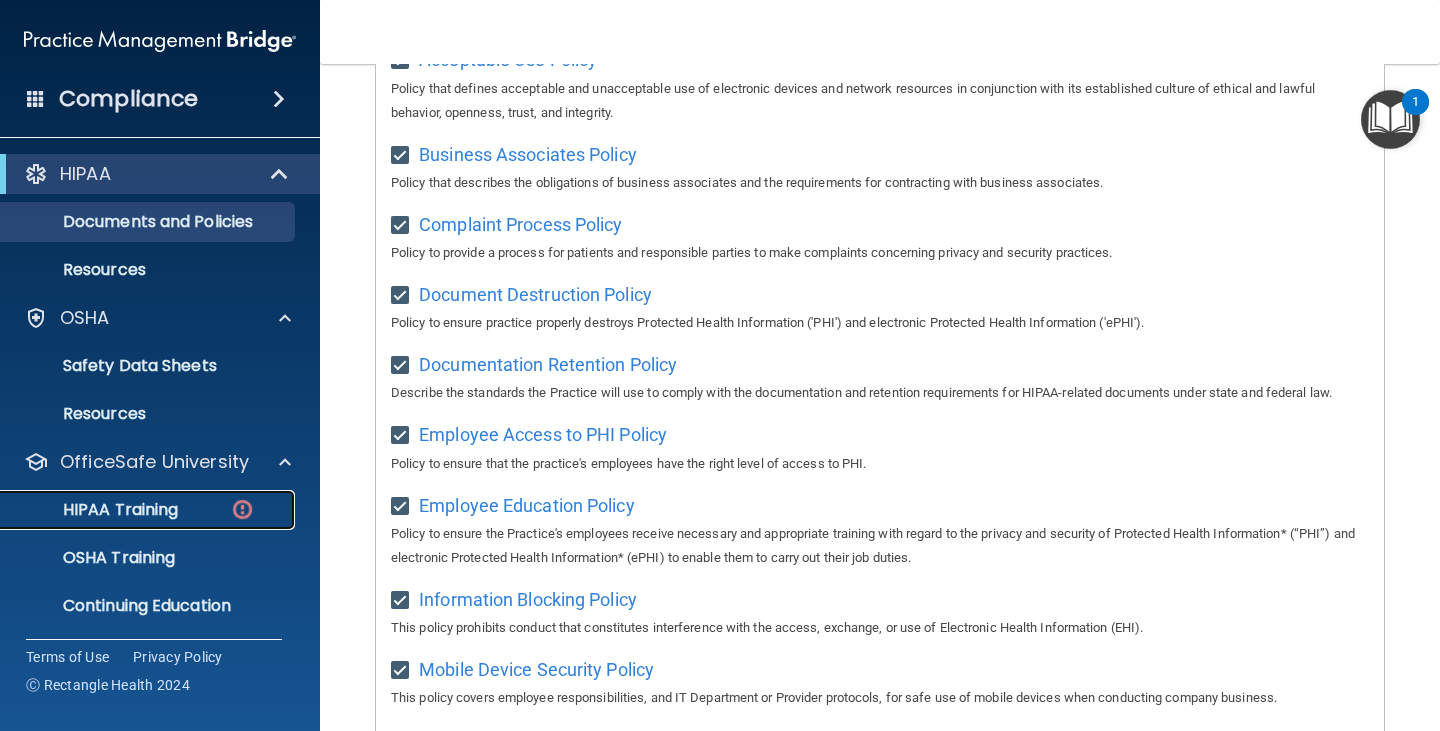 click on "HIPAA Training" at bounding box center (95, 510) 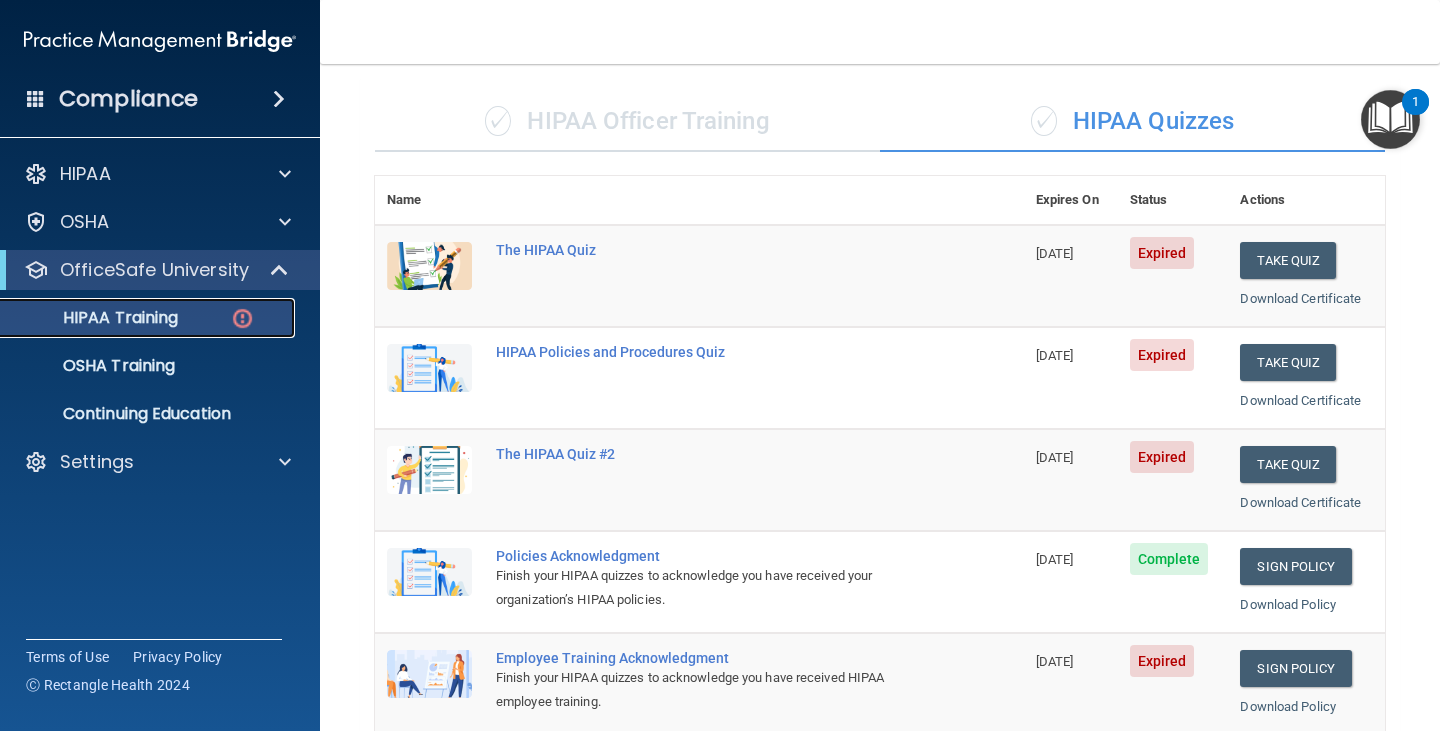 scroll, scrollTop: 175, scrollLeft: 0, axis: vertical 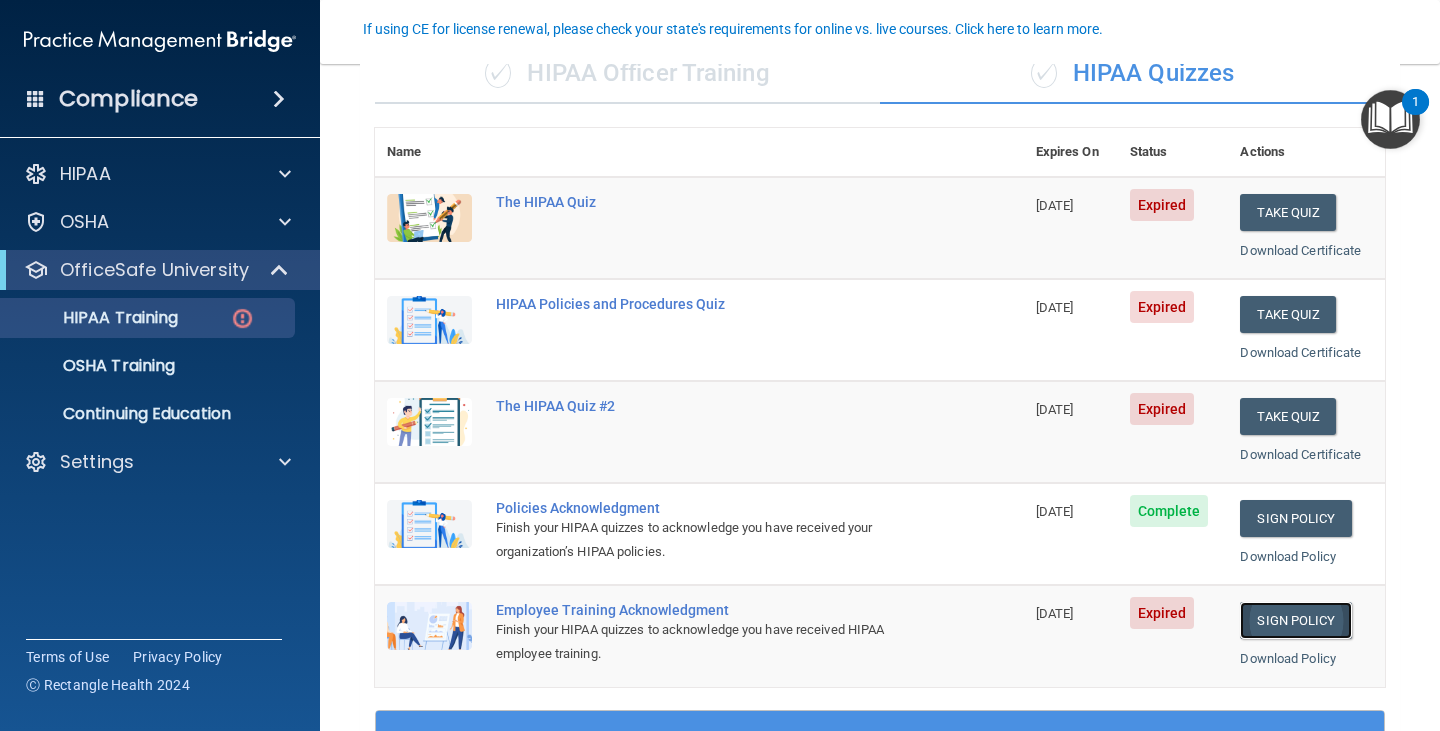 click on "Sign Policy" at bounding box center [1295, 620] 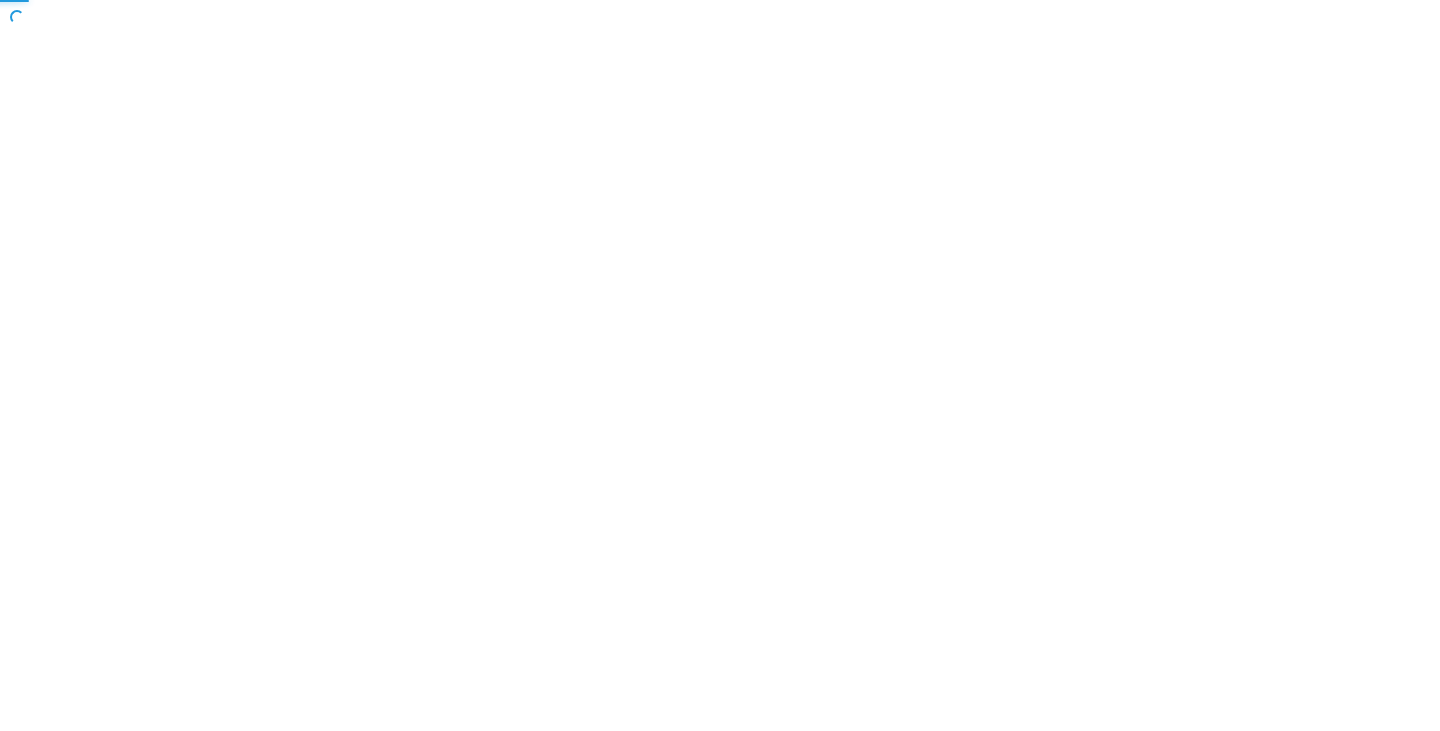scroll, scrollTop: 0, scrollLeft: 0, axis: both 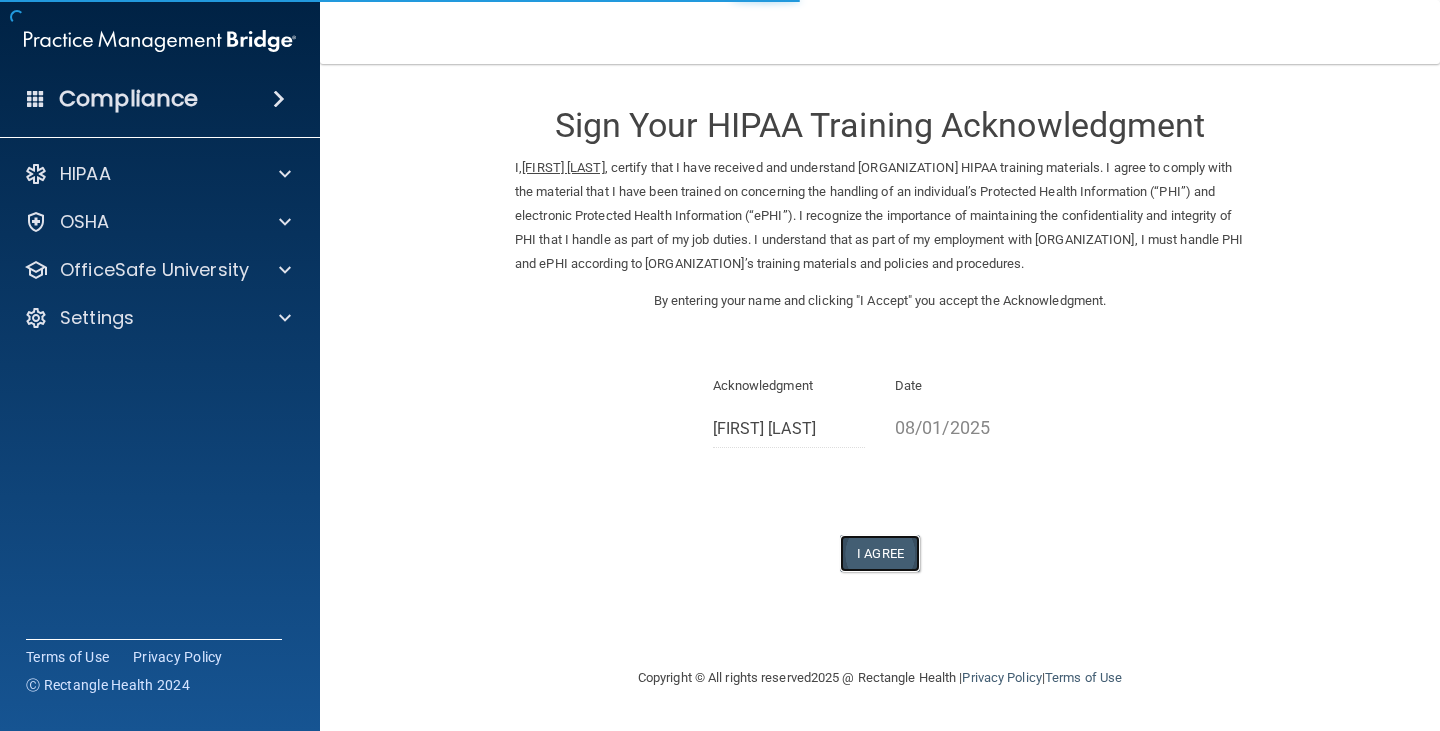 click on "I Agree" at bounding box center (880, 553) 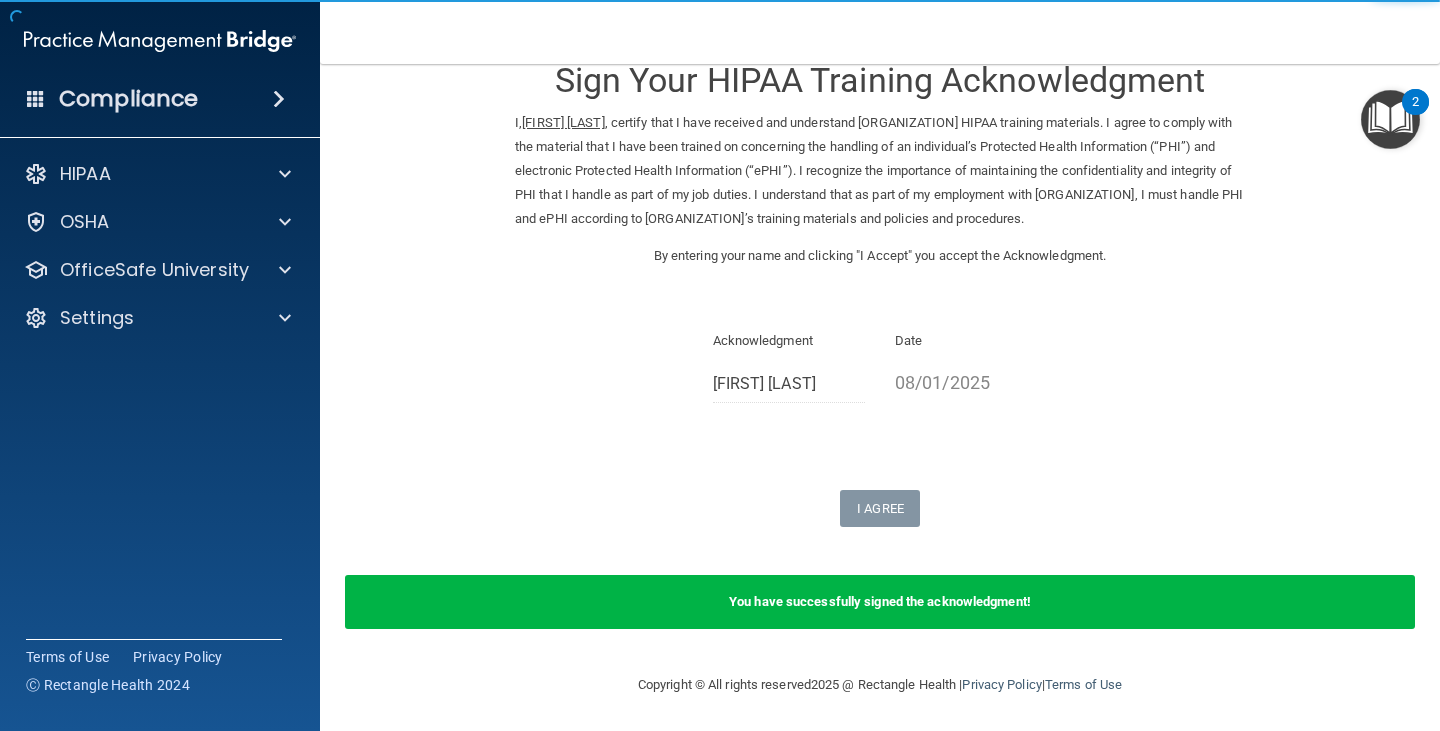 scroll, scrollTop: 0, scrollLeft: 0, axis: both 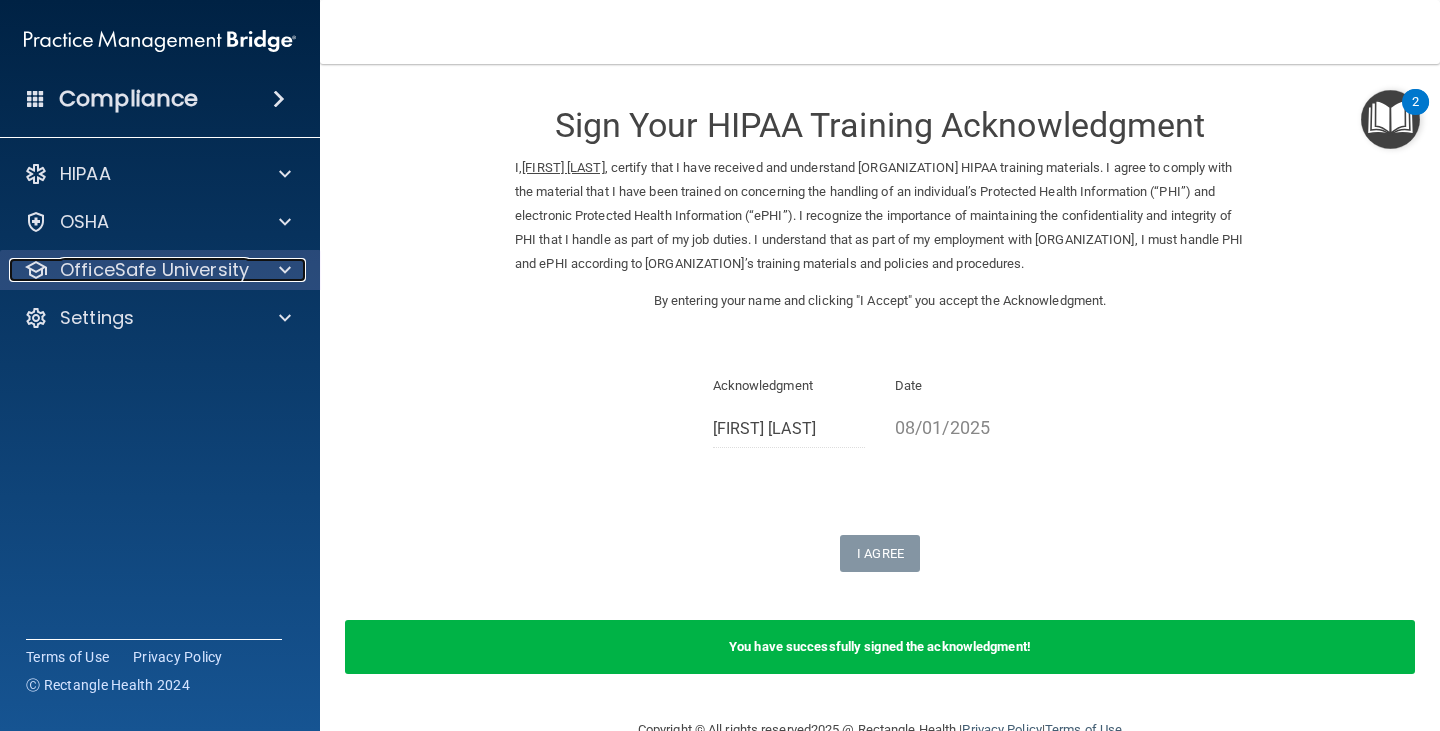 click on "OfficeSafe University" at bounding box center [154, 270] 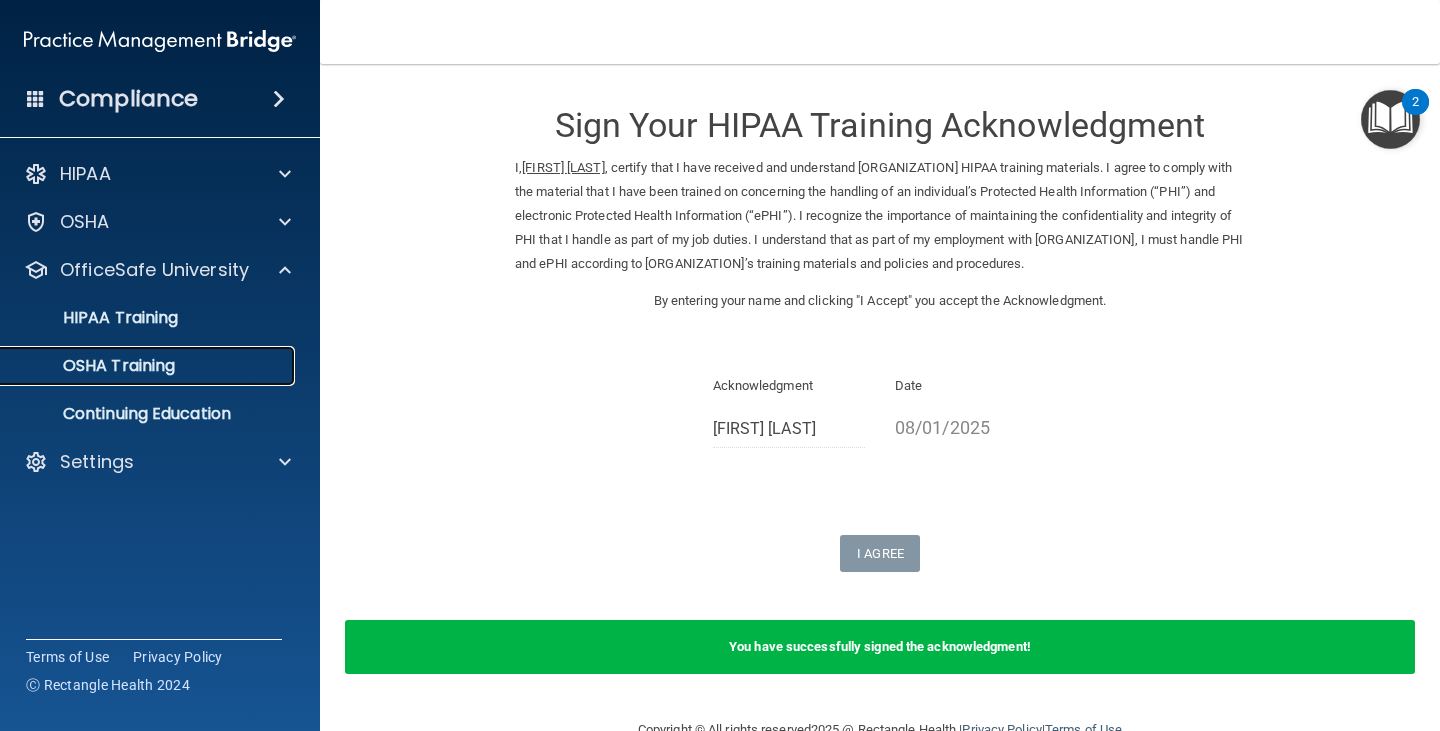 click on "OSHA Training" at bounding box center [94, 366] 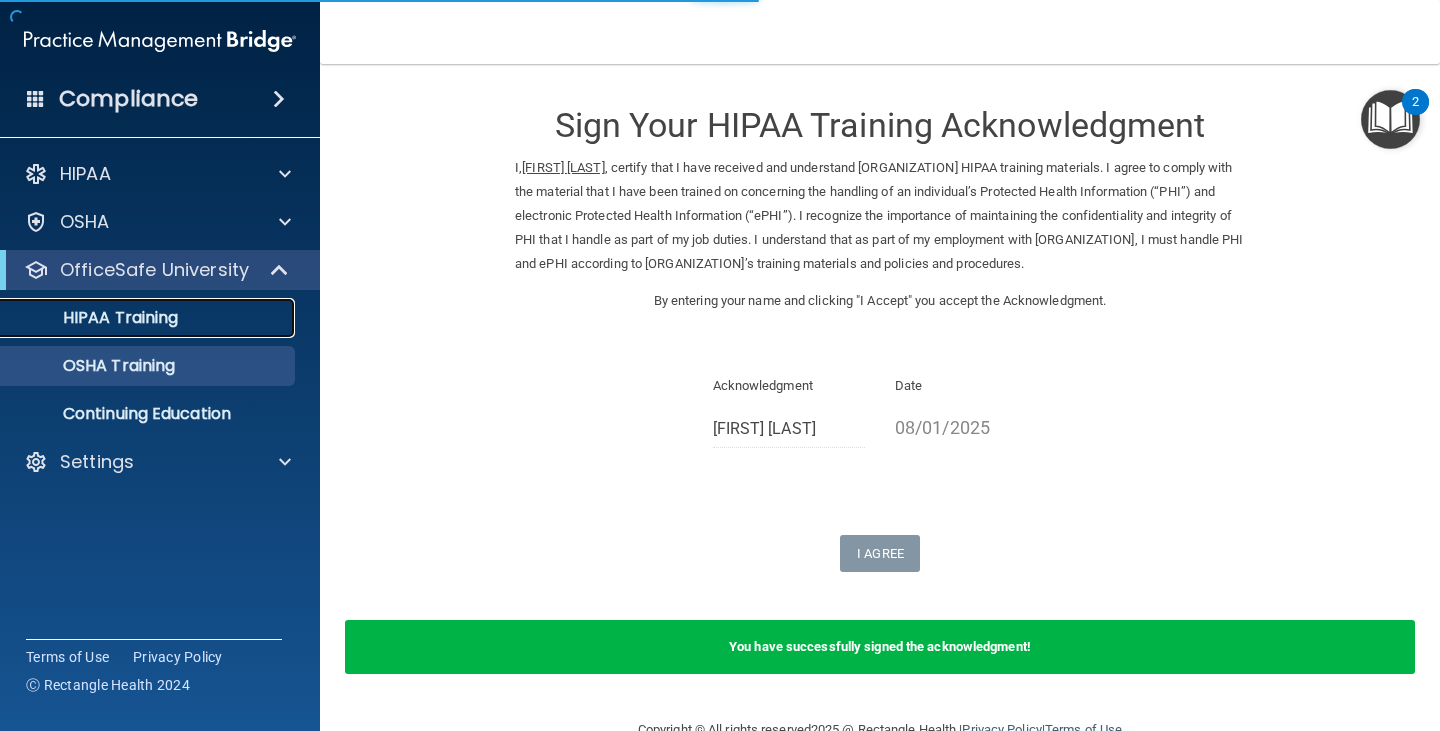 click on "HIPAA Training" at bounding box center (137, 318) 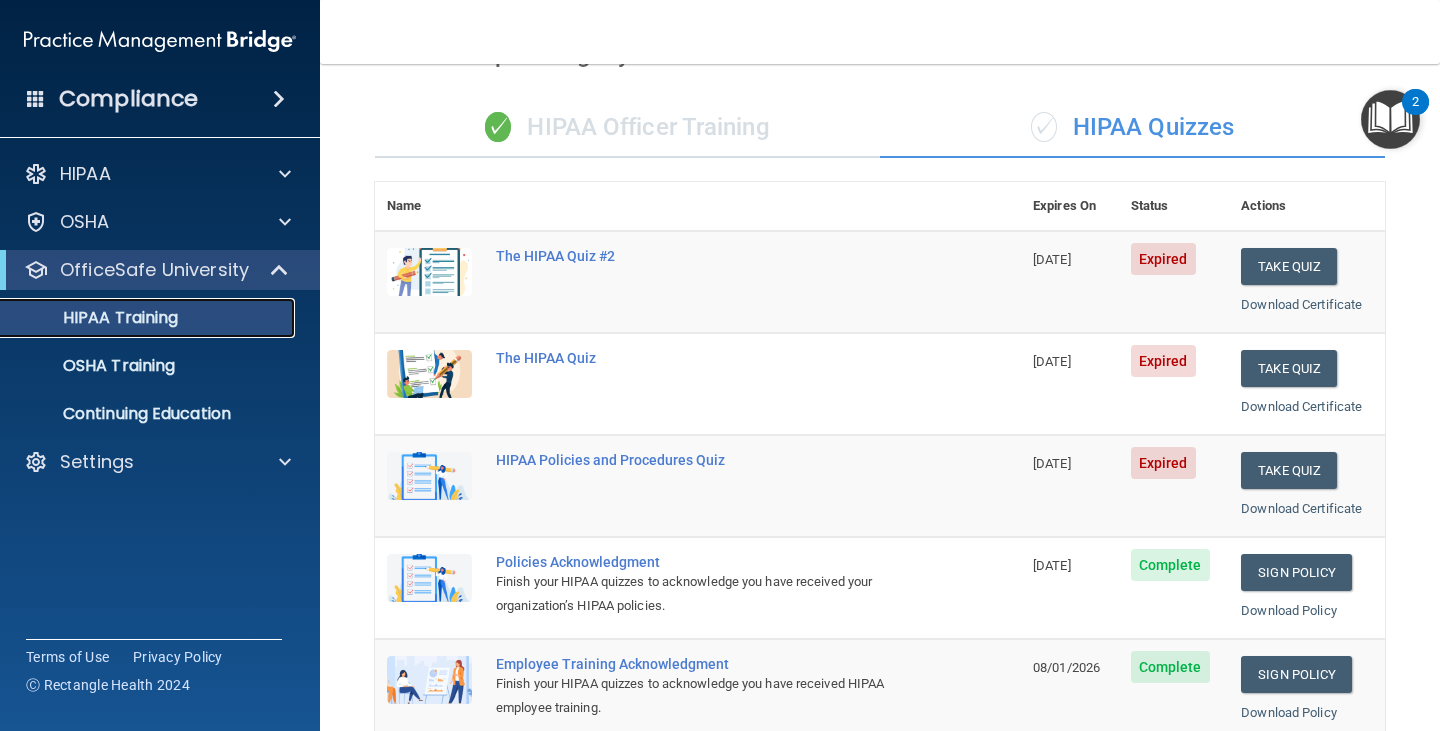 scroll, scrollTop: 75, scrollLeft: 0, axis: vertical 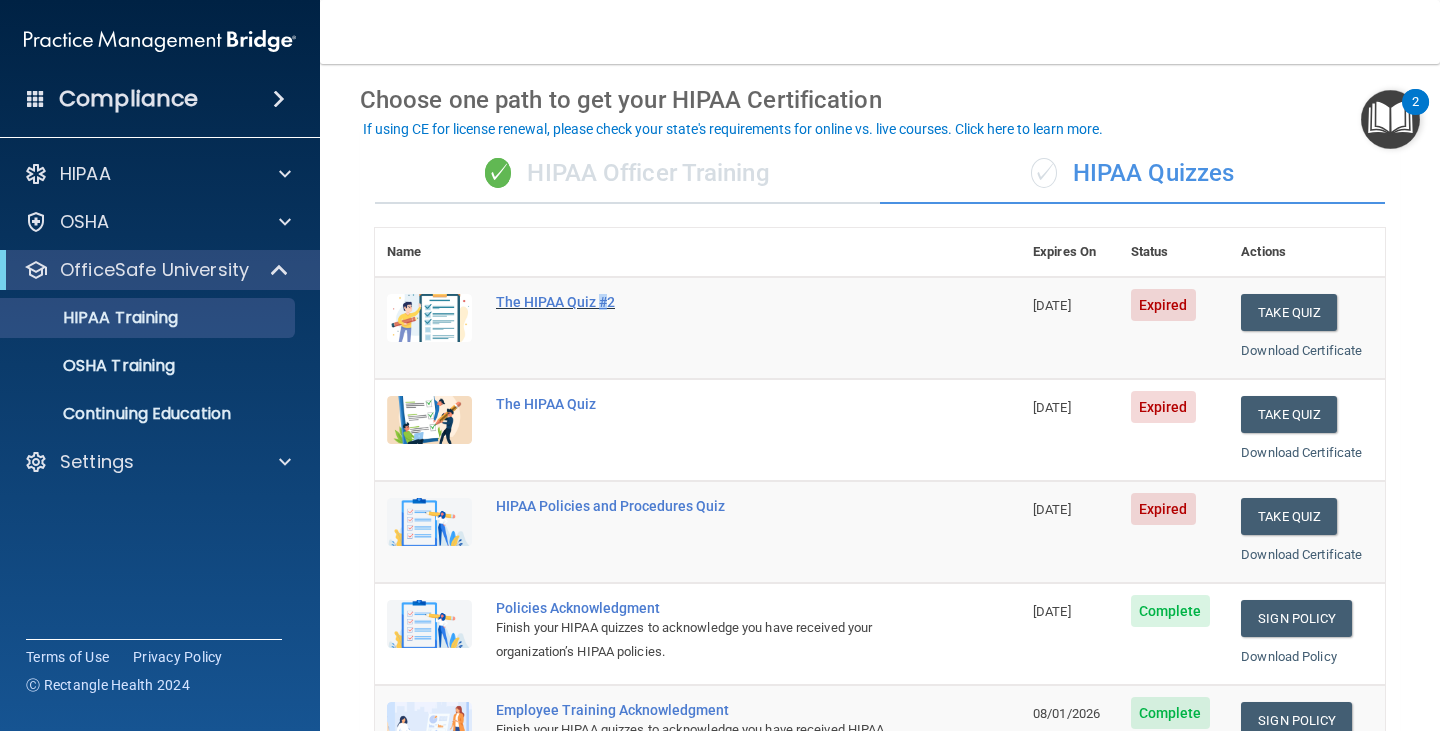 click on "The HIPAA Quiz #2" at bounding box center [708, 302] 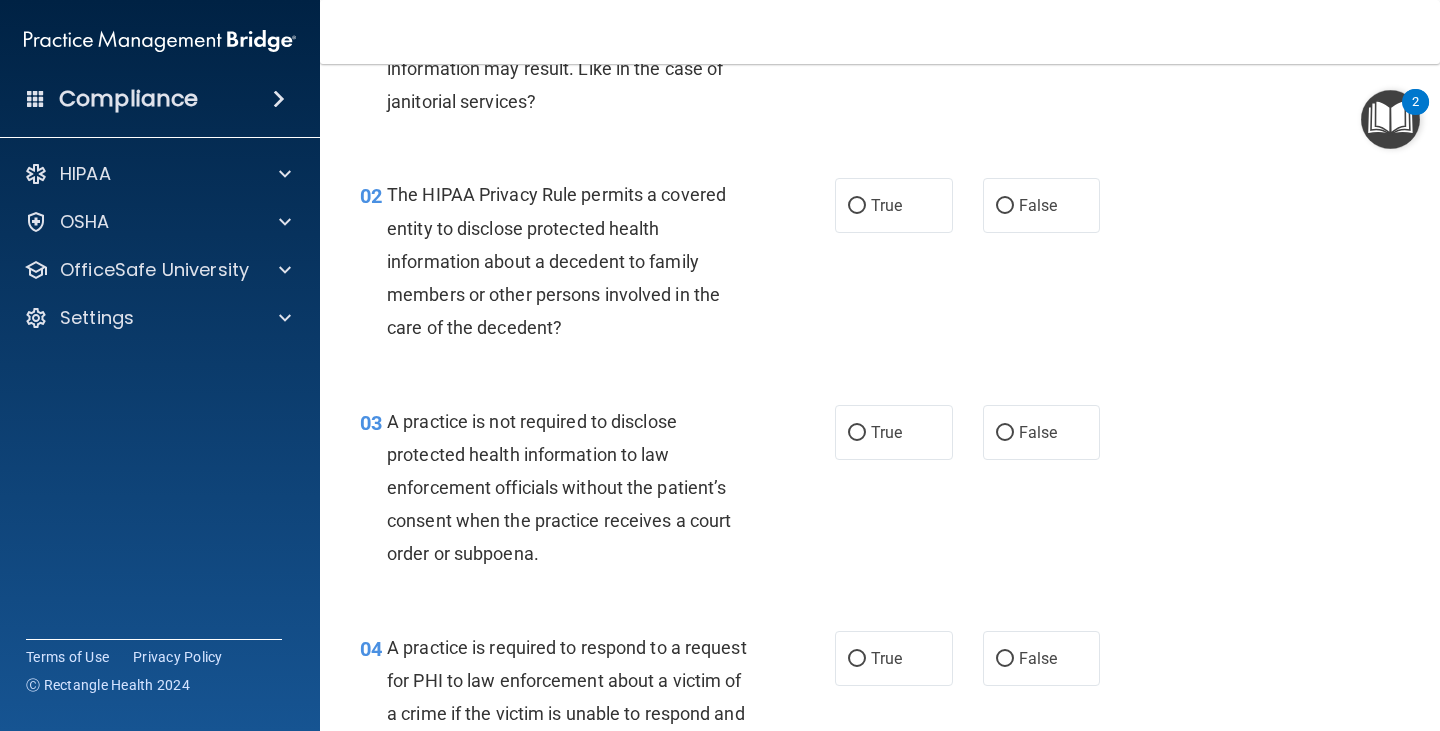 scroll, scrollTop: 0, scrollLeft: 0, axis: both 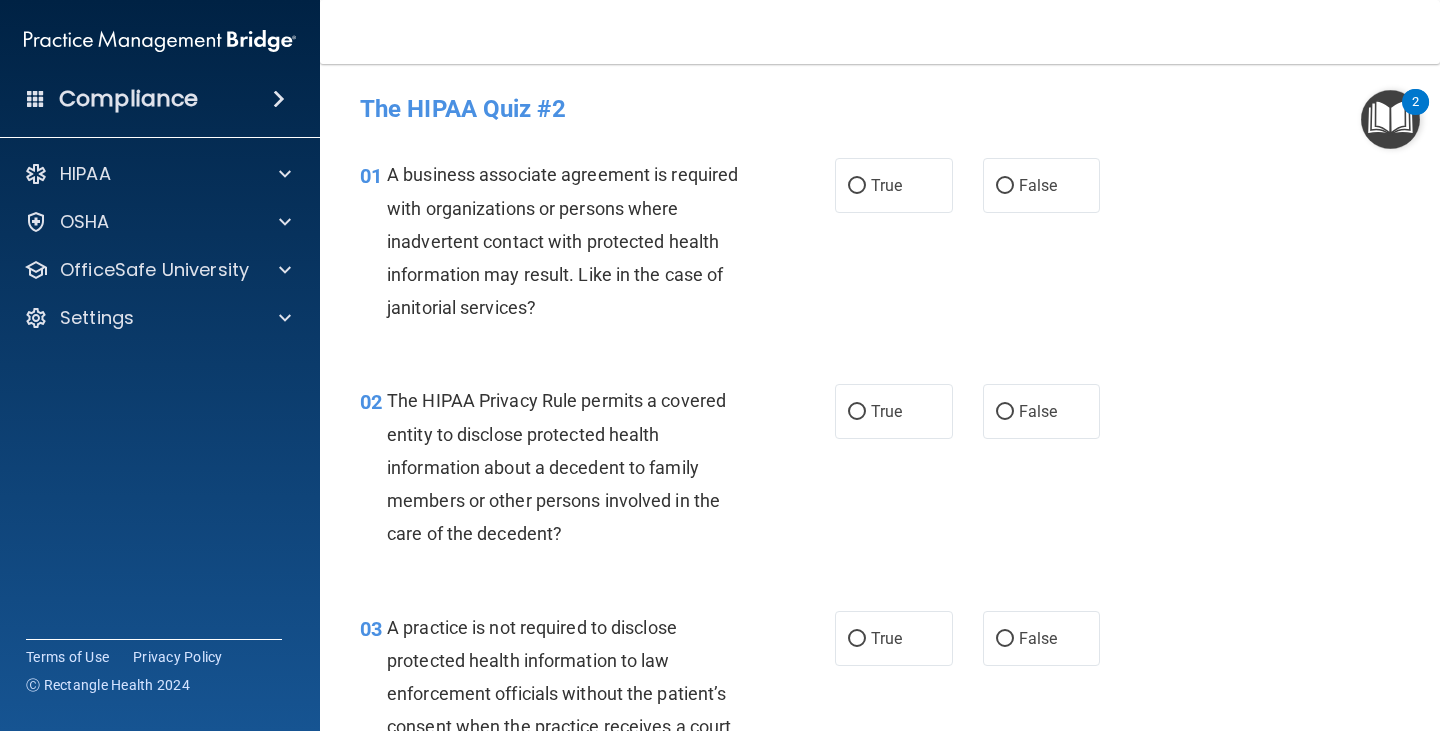 click on "A business associate agreement is required with organizations or persons where inadvertent contact with protected health information may result.  Like in the case of janitorial services?" at bounding box center (562, 241) 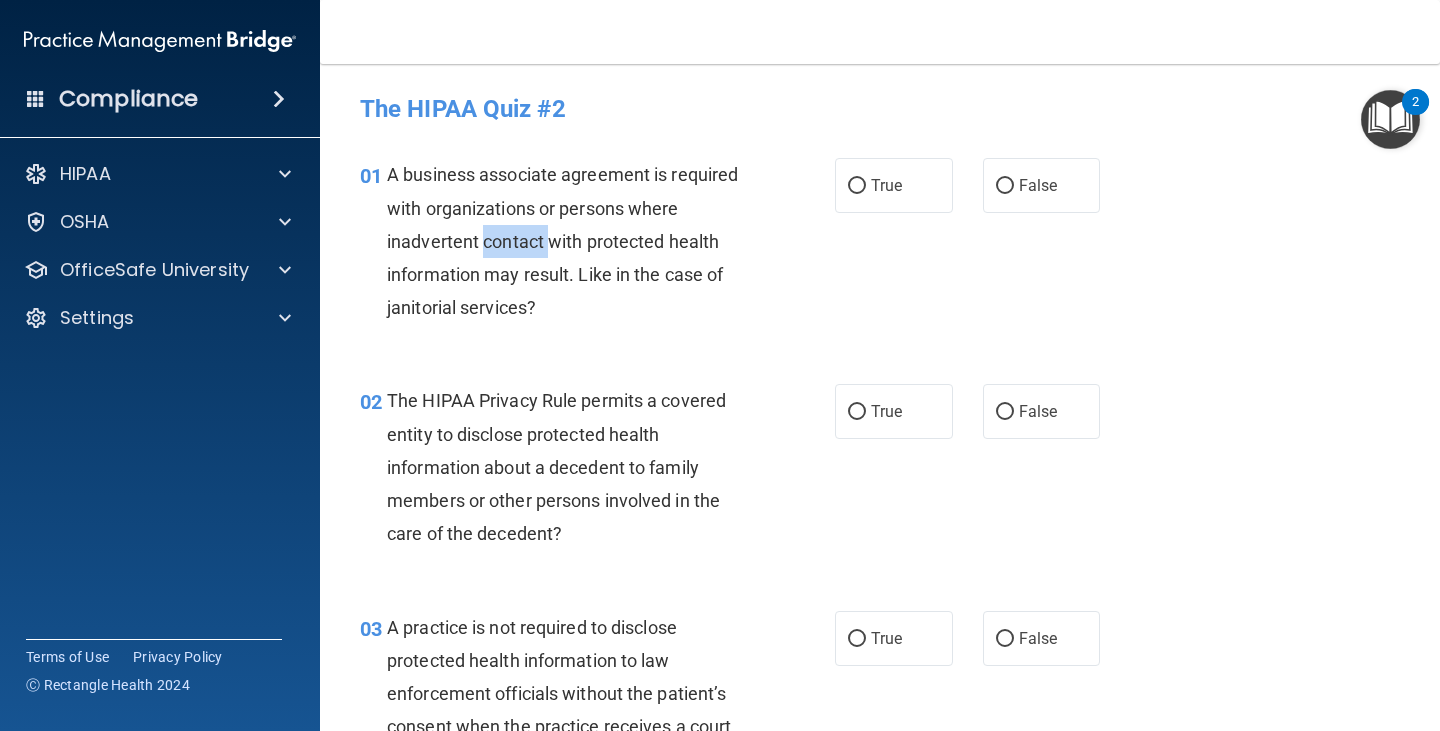 click on "A business associate agreement is required with organizations or persons where inadvertent contact with protected health information may result.  Like in the case of janitorial services?" at bounding box center [562, 241] 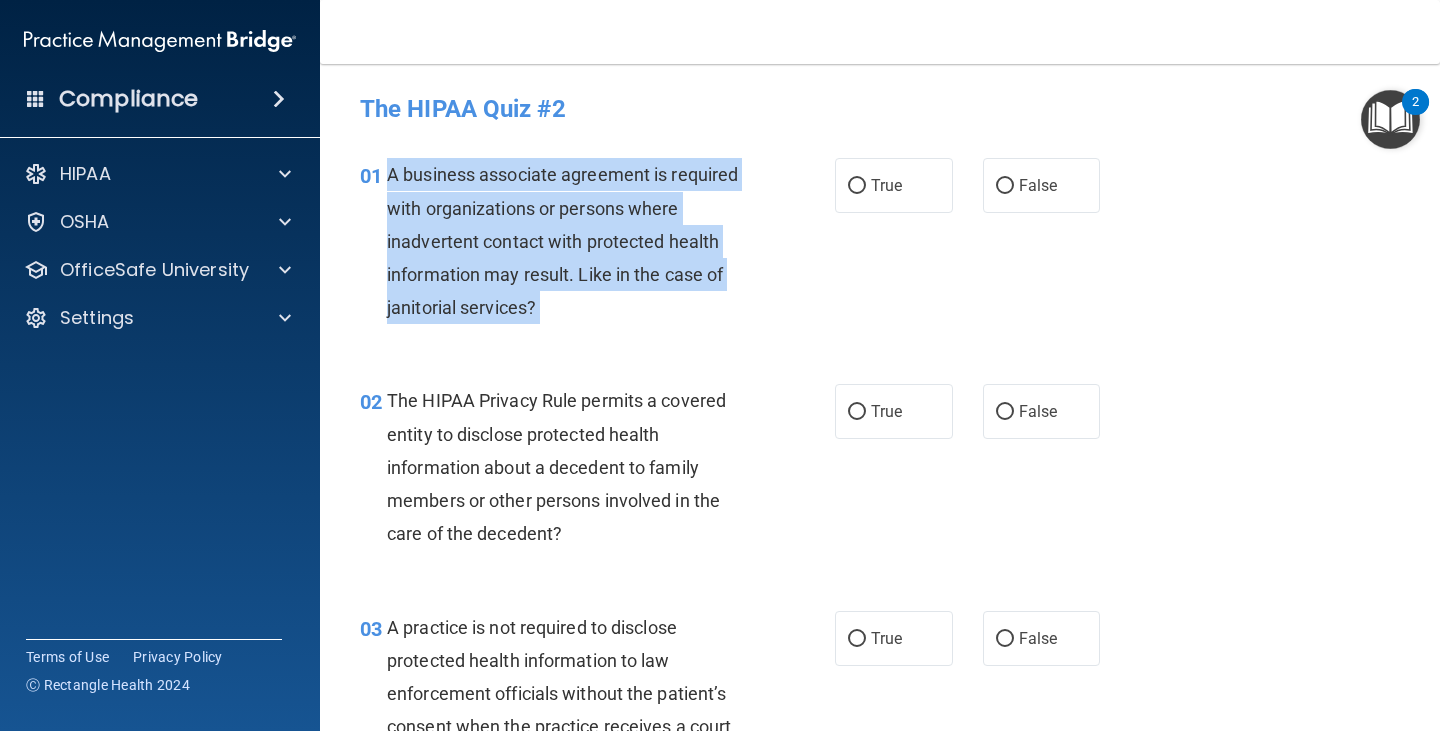click on "A business associate agreement is required with organizations or persons where inadvertent contact with protected health information may result.  Like in the case of janitorial services?" at bounding box center (562, 241) 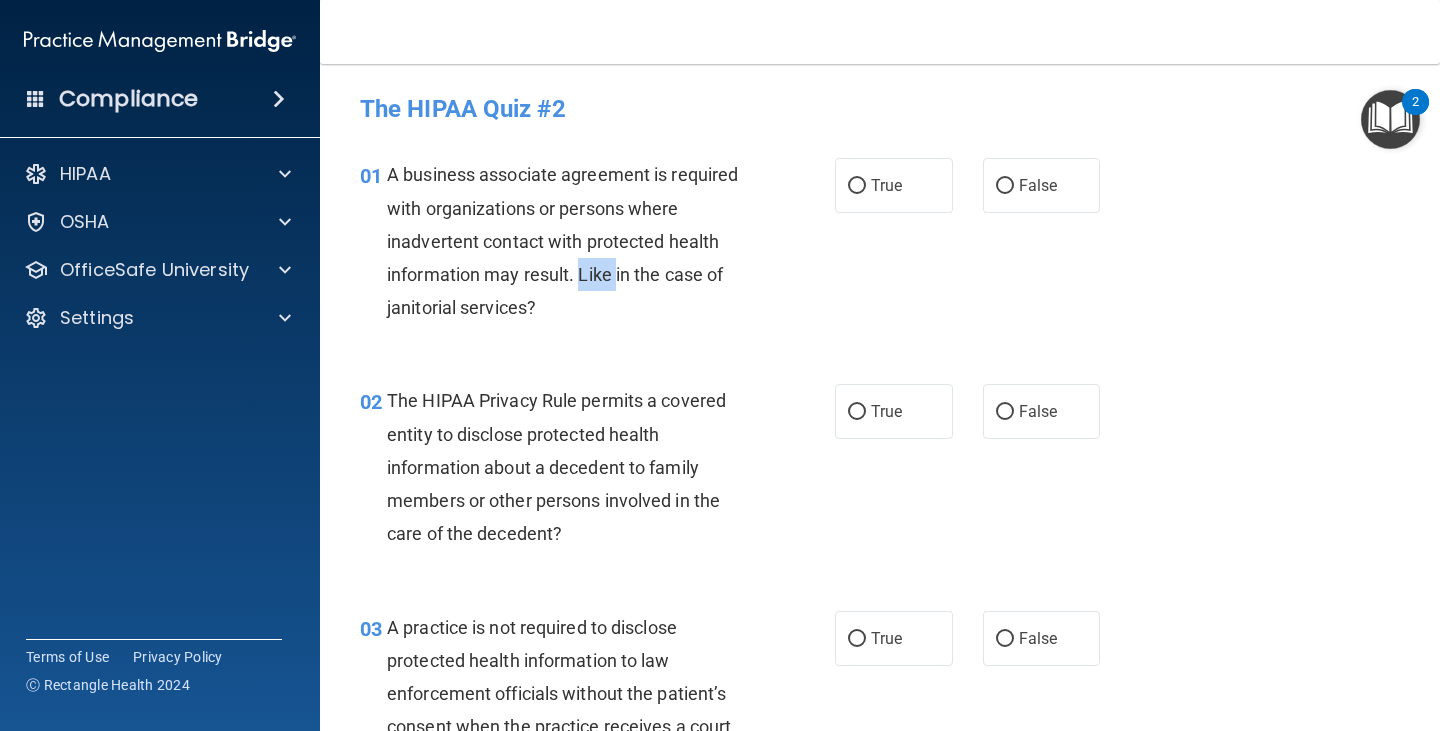 click on "A business associate agreement is required with organizations or persons where inadvertent contact with protected health information may result.  Like in the case of janitorial services?" at bounding box center (576, 241) 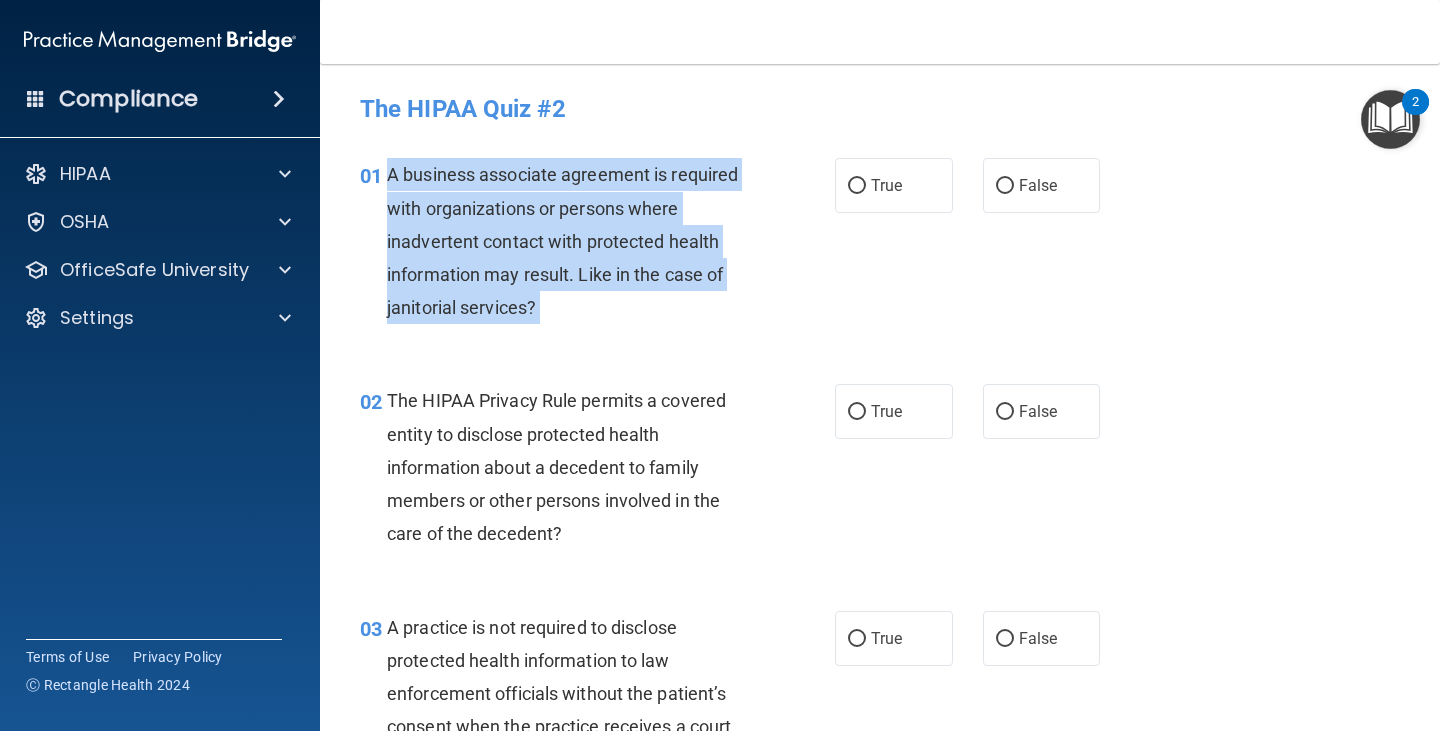 click on "A business associate agreement is required with organizations or persons where inadvertent contact with protected health information may result.  Like in the case of janitorial services?" at bounding box center (576, 241) 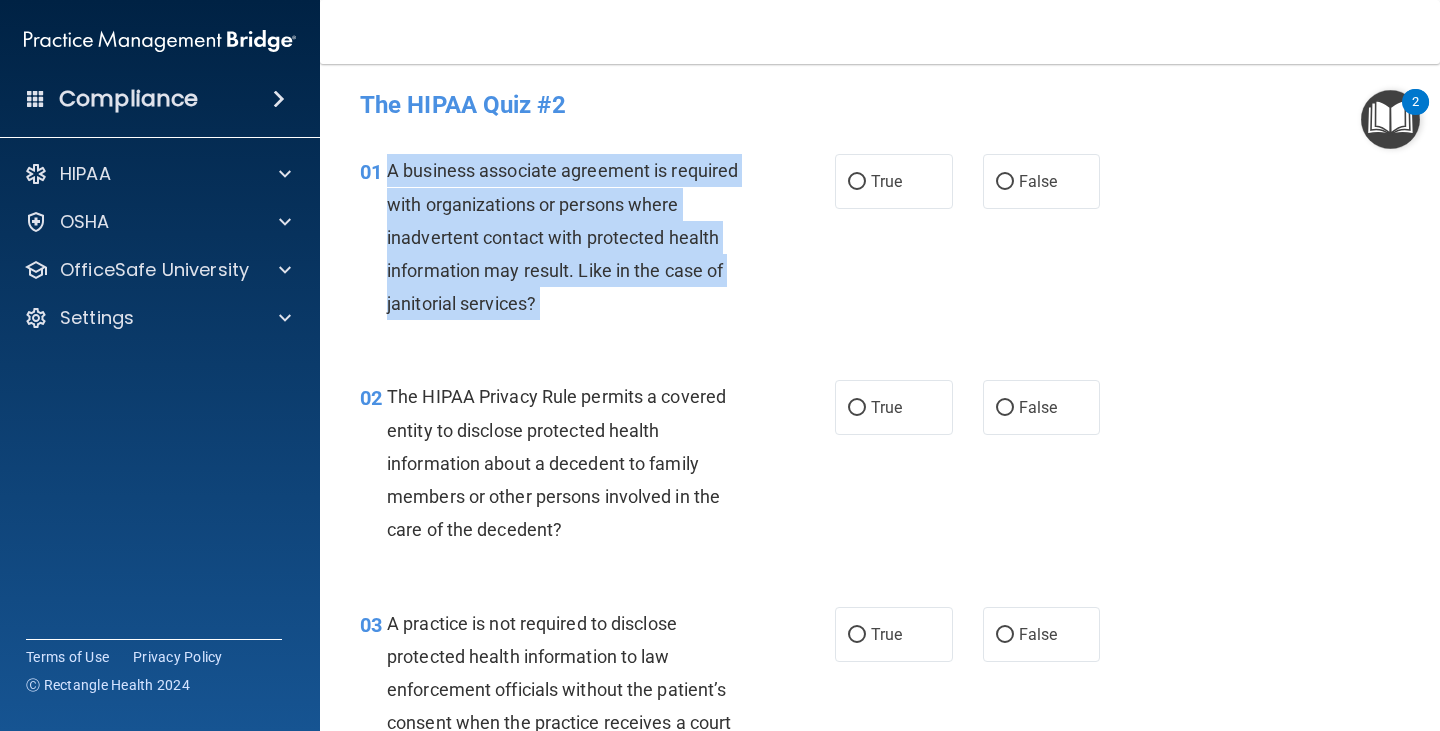 scroll, scrollTop: 0, scrollLeft: 0, axis: both 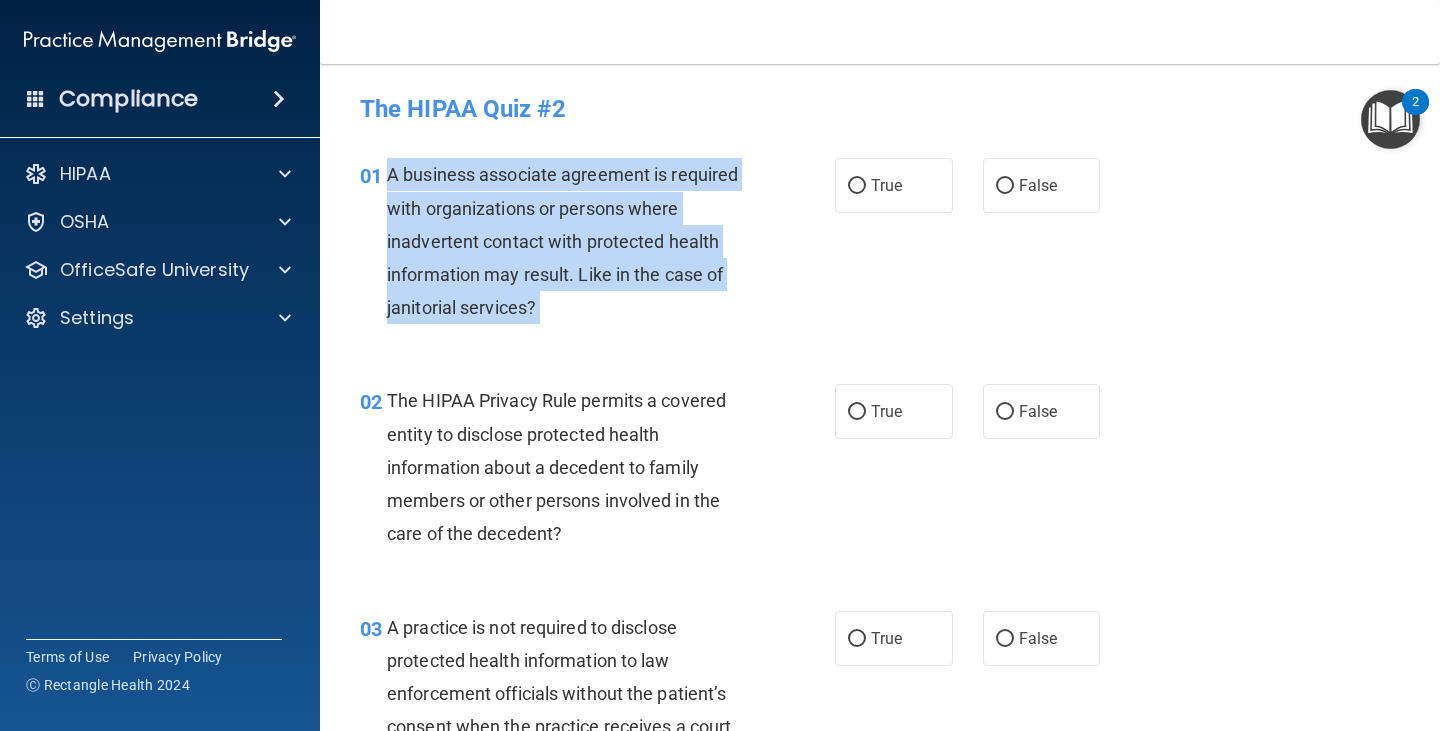click on "A business associate agreement is required with organizations or persons where inadvertent contact with protected health information may result.  Like in the case of janitorial services?" at bounding box center [562, 241] 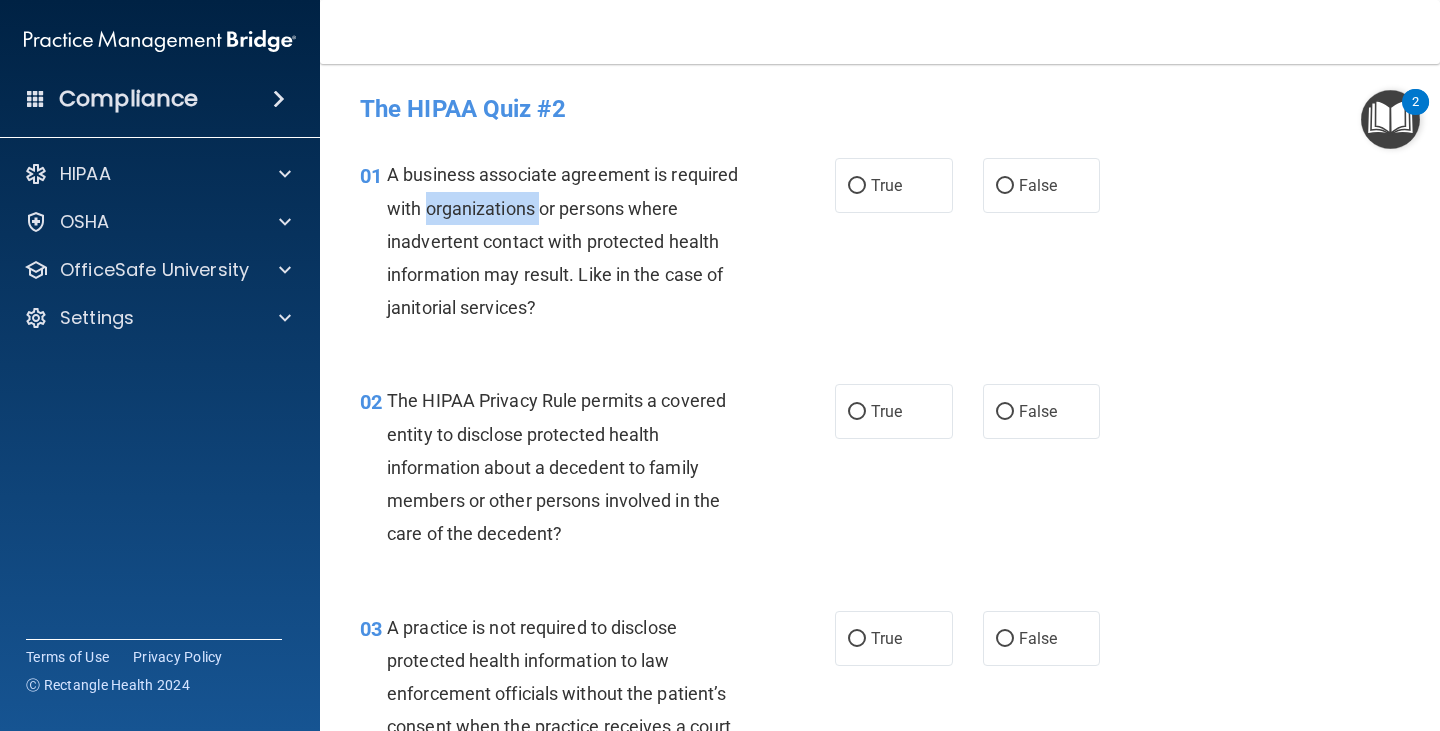click on "A business associate agreement is required with organizations or persons where inadvertent contact with protected health information may result.  Like in the case of janitorial services?" at bounding box center [562, 241] 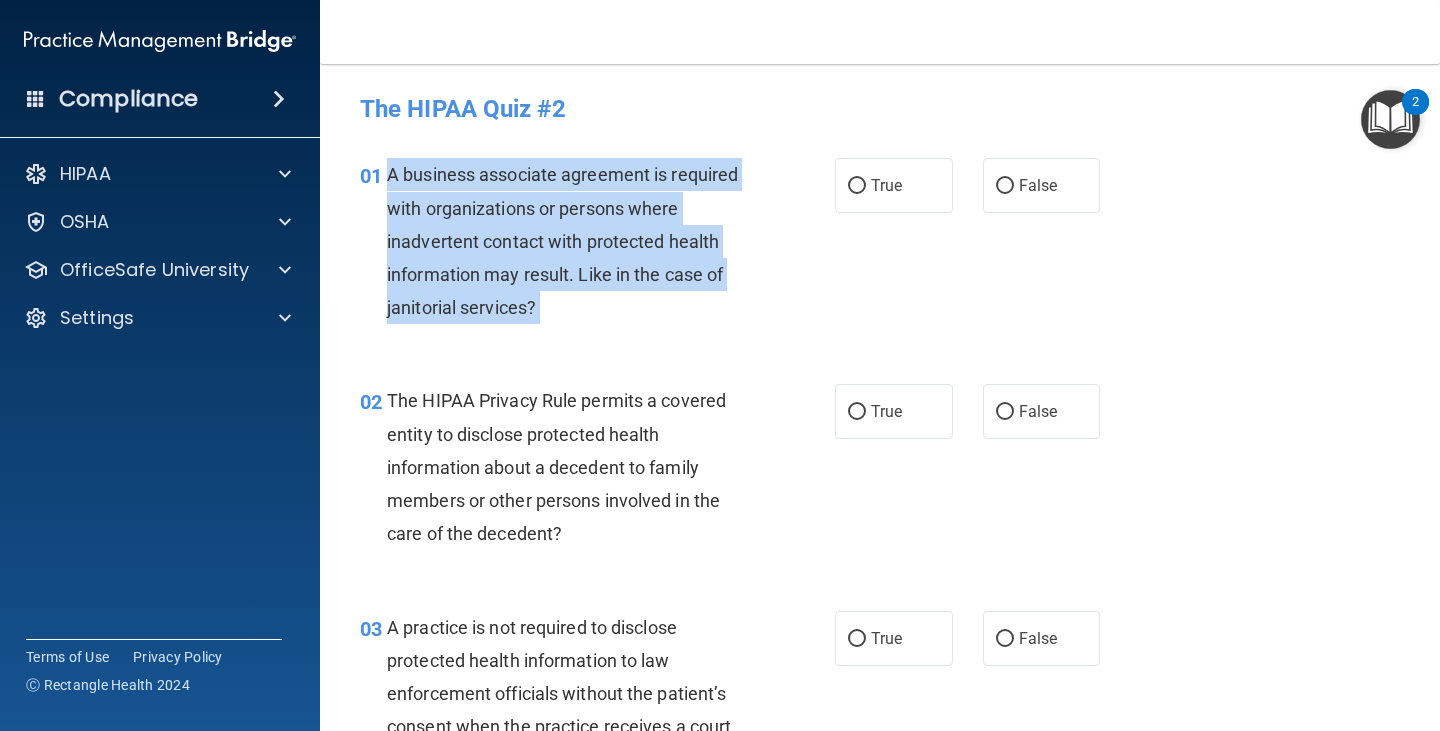 click on "A business associate agreement is required with organizations or persons where inadvertent contact with protected health information may result.  Like in the case of janitorial services?" at bounding box center (562, 241) 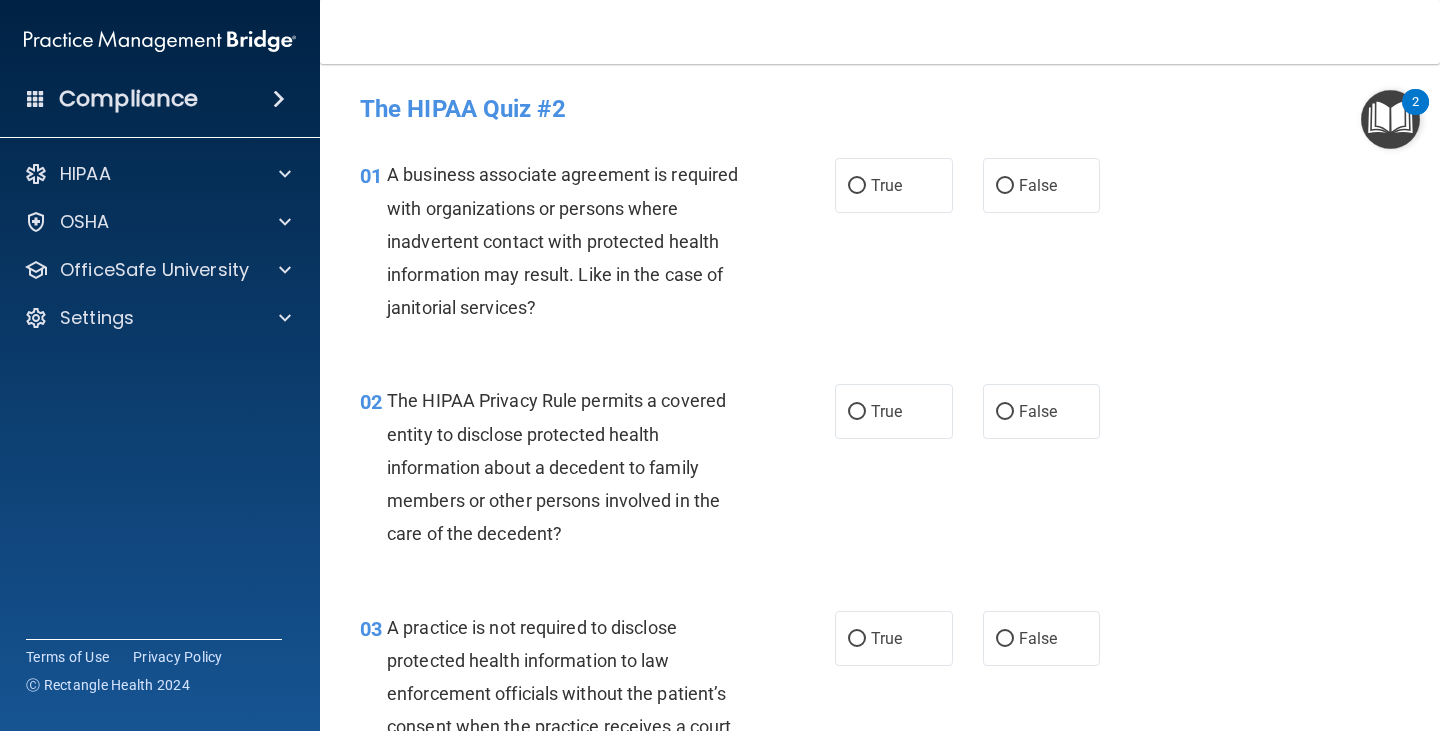 click on "The HIPAA Privacy Rule permits a covered entity to disclose protected health information about a decedent to family members or other persons involved in the care of the decedent?" at bounding box center [556, 467] 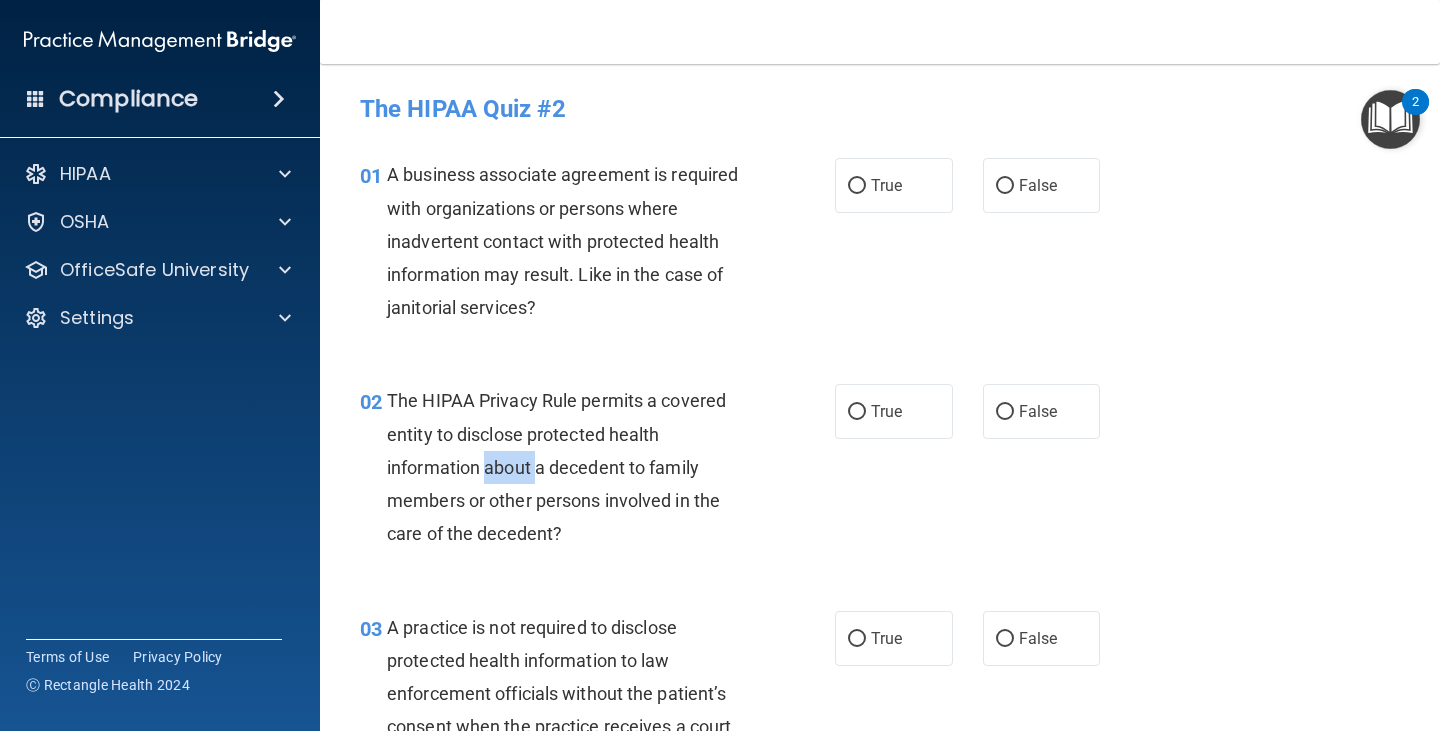 click on "The HIPAA Privacy Rule permits a covered entity to disclose protected health information about a decedent to family members or other persons involved in the care of the decedent?" at bounding box center (556, 467) 